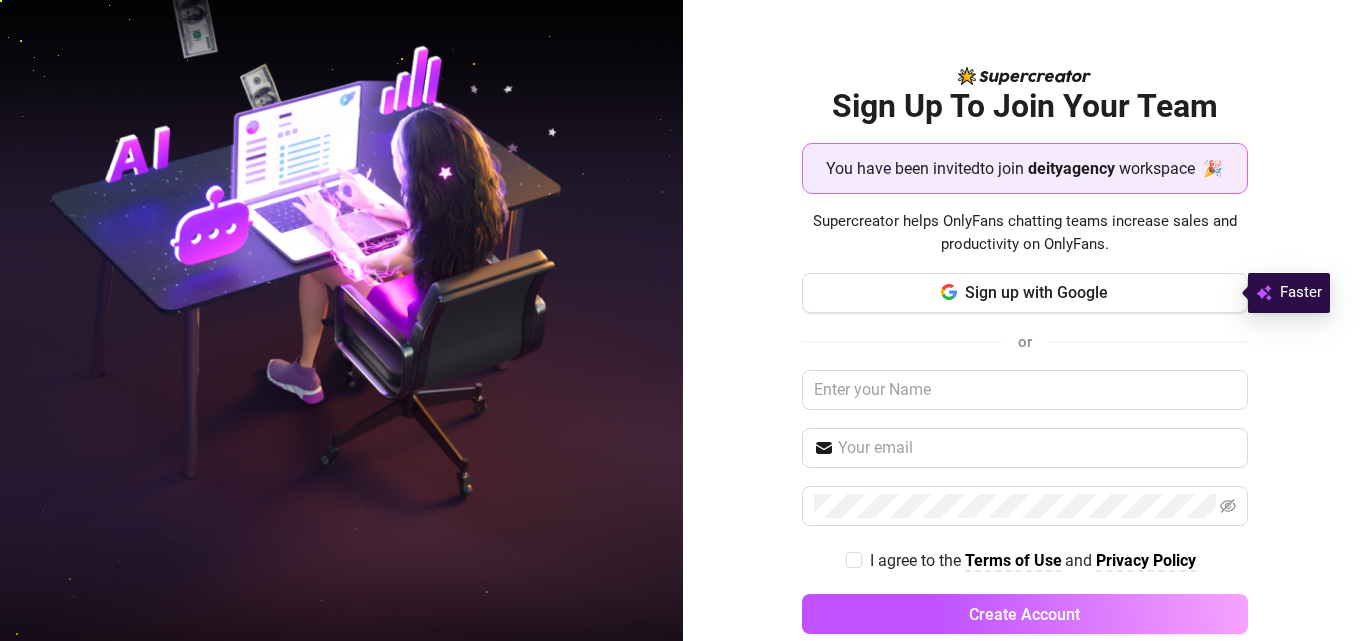 scroll, scrollTop: 0, scrollLeft: 0, axis: both 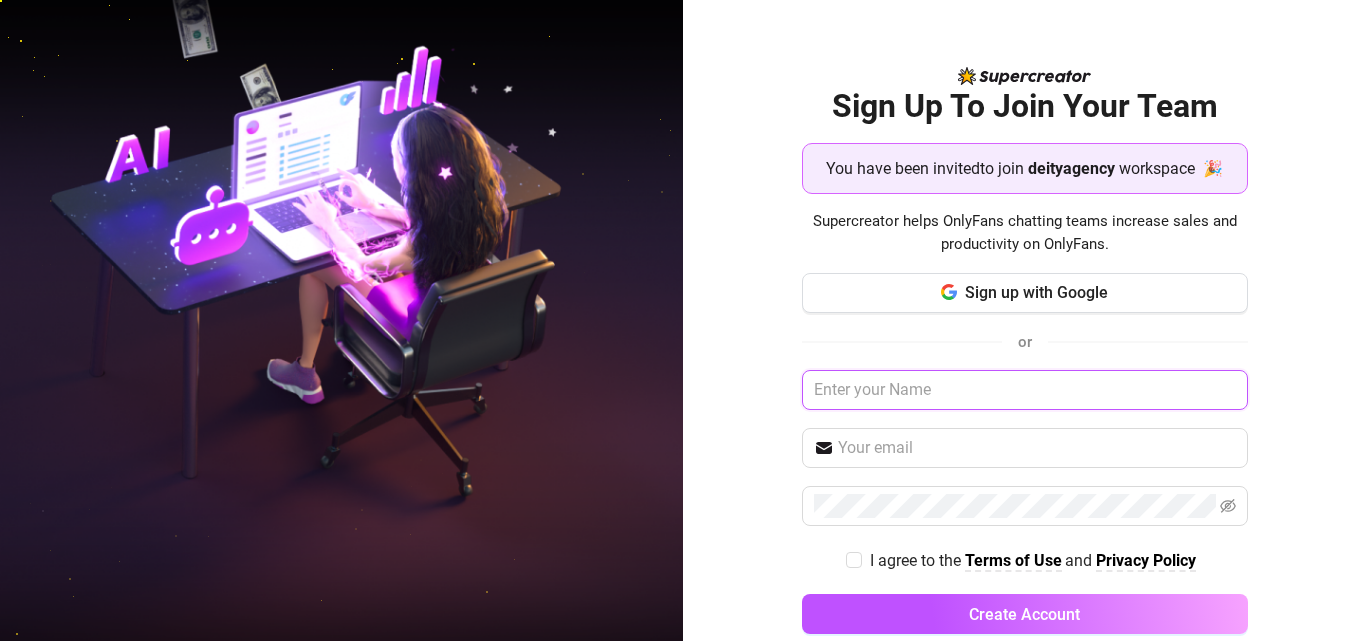 click at bounding box center [1025, 390] 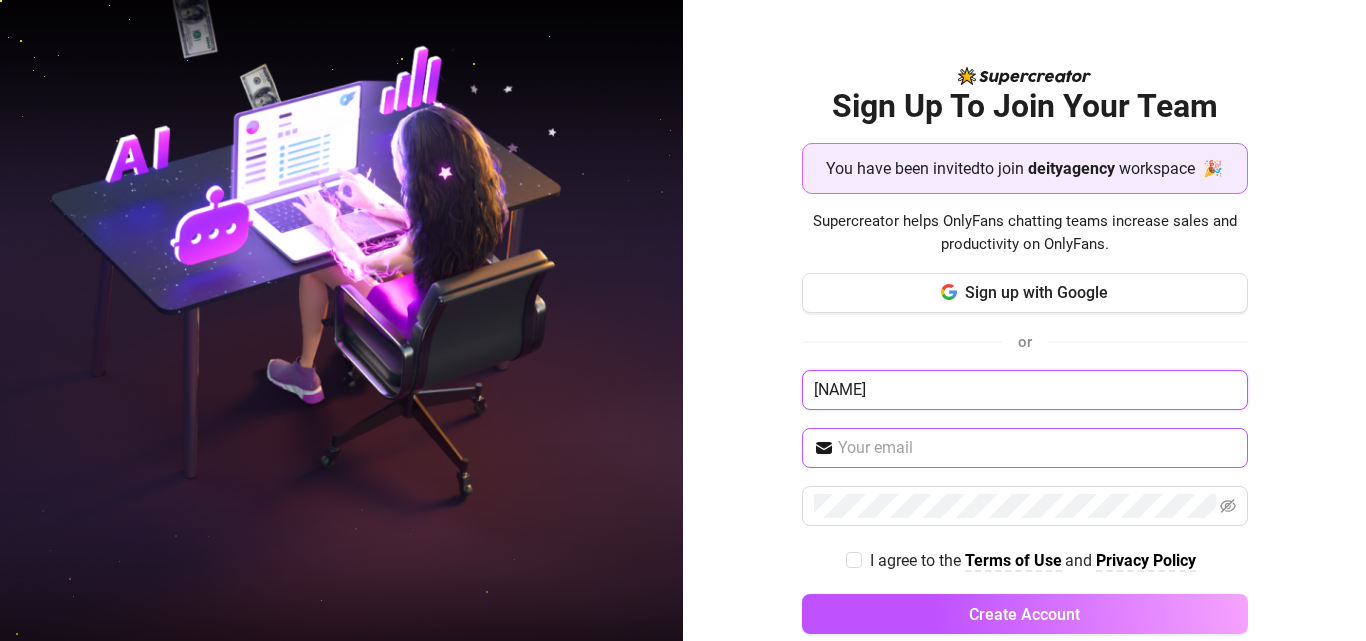 type on "greatkennedy" 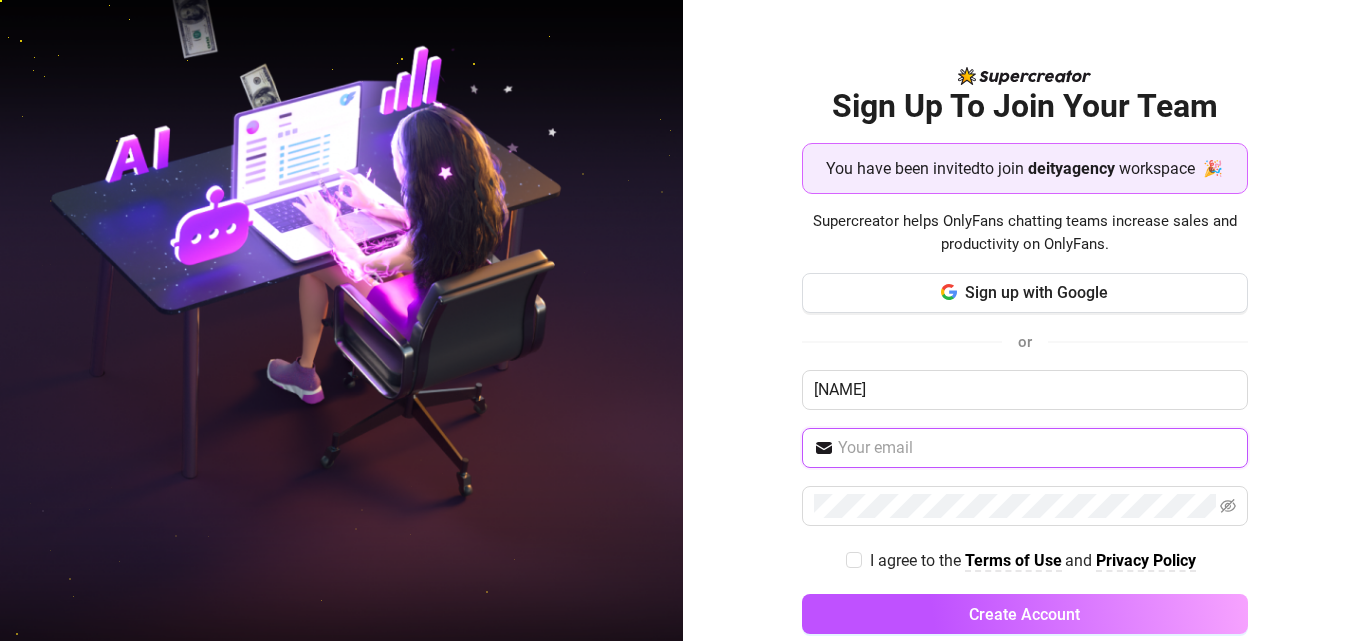 click at bounding box center [1037, 448] 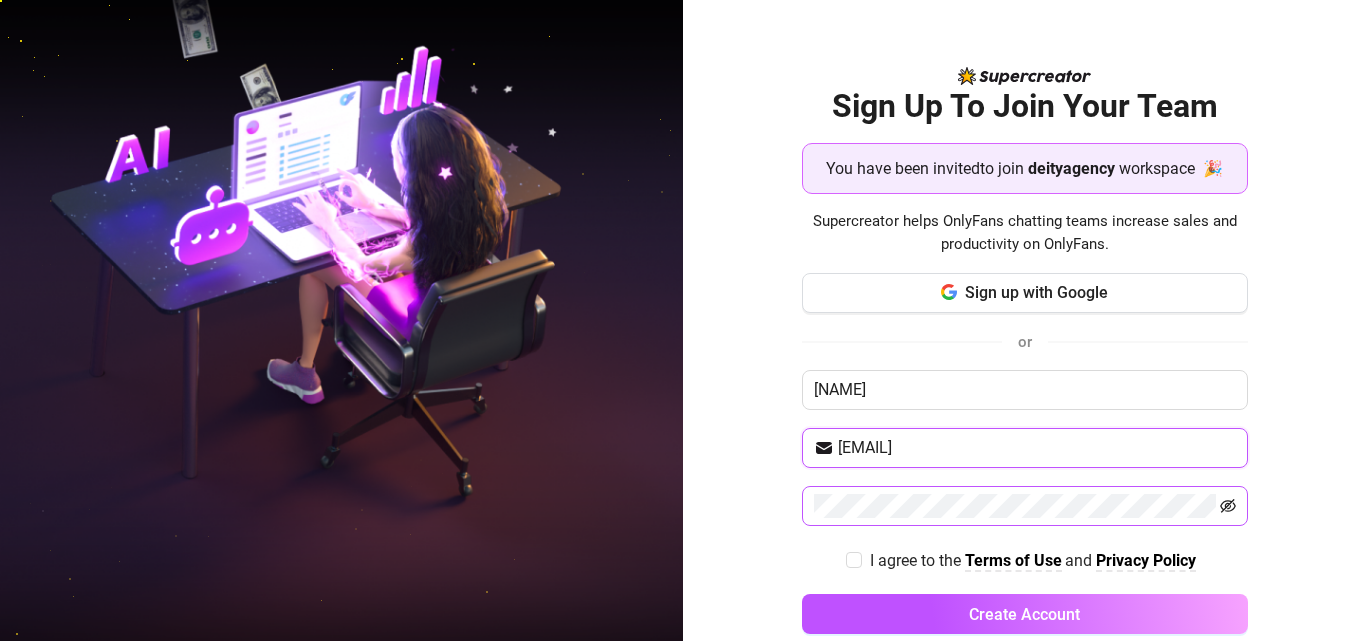 click 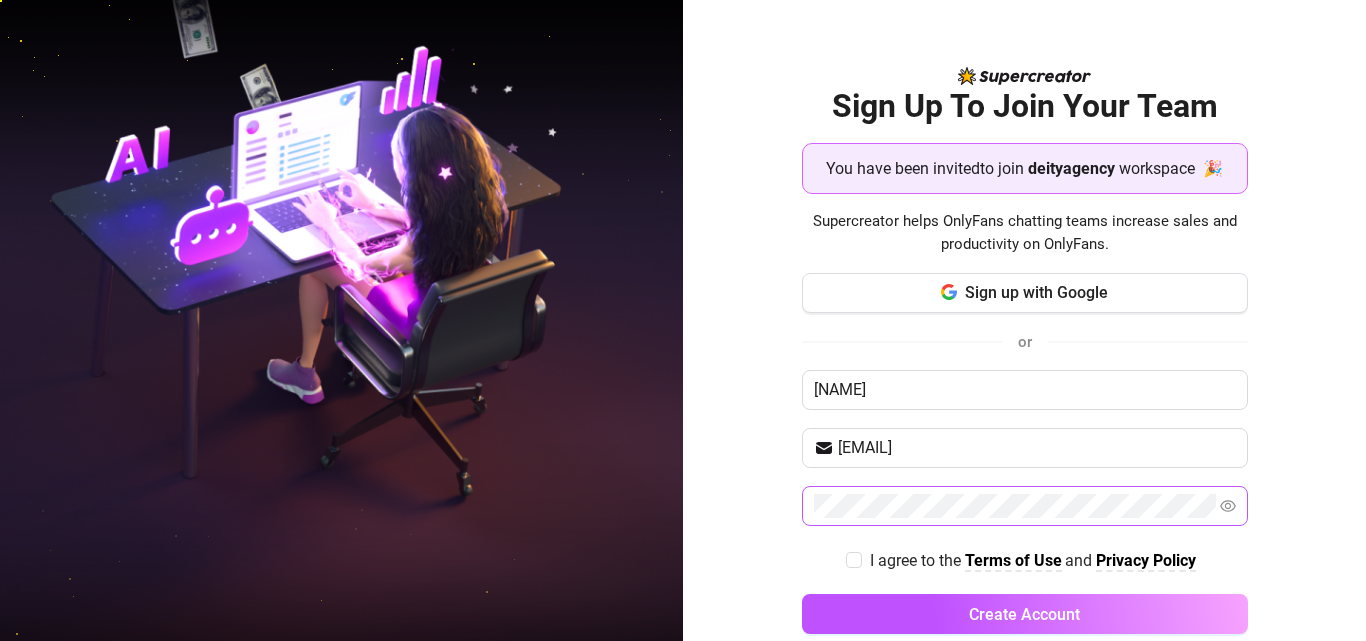 click on "I agree to the   Terms of Use   and   Privacy Policy" at bounding box center [1025, 560] 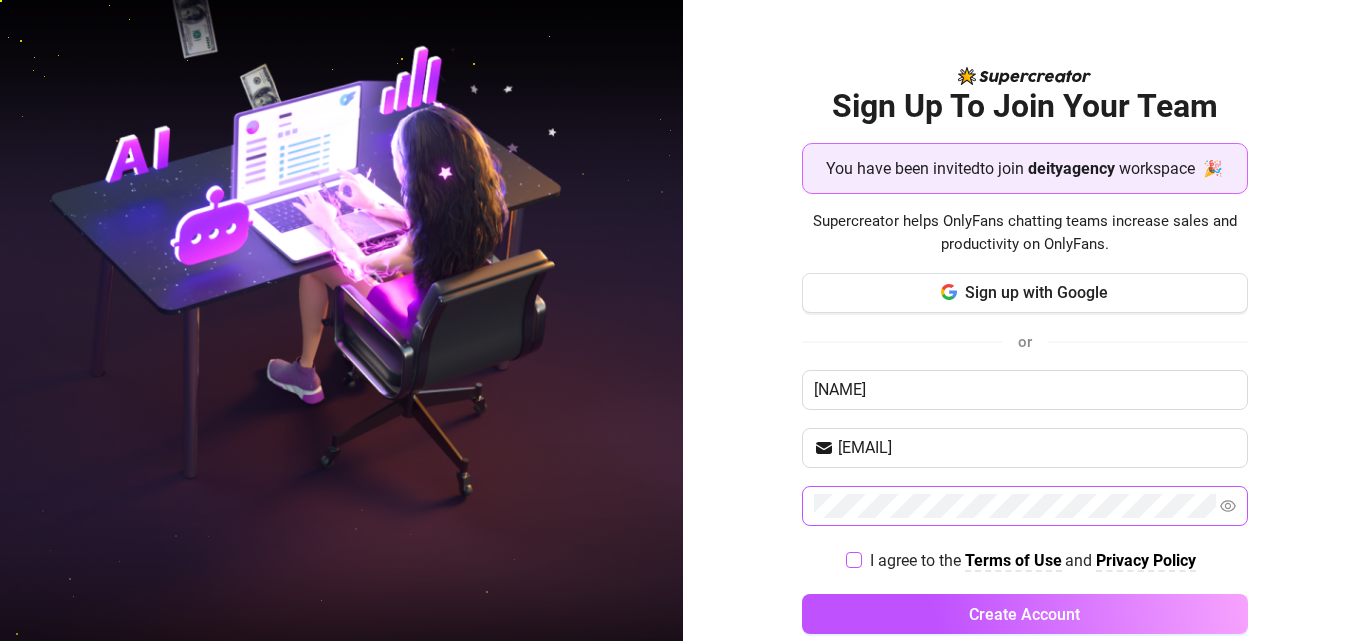 click on "I agree to the   Terms of Use   and   Privacy Policy" at bounding box center [1025, 560] 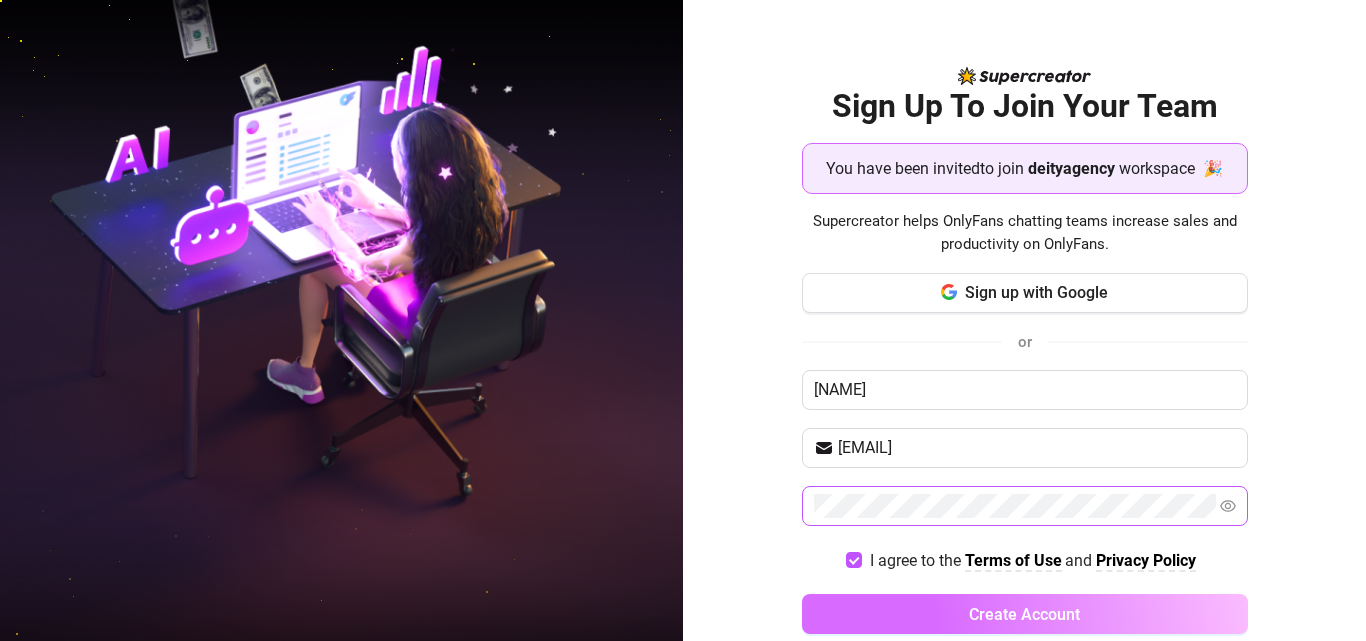 click on "Create Account" at bounding box center (1025, 614) 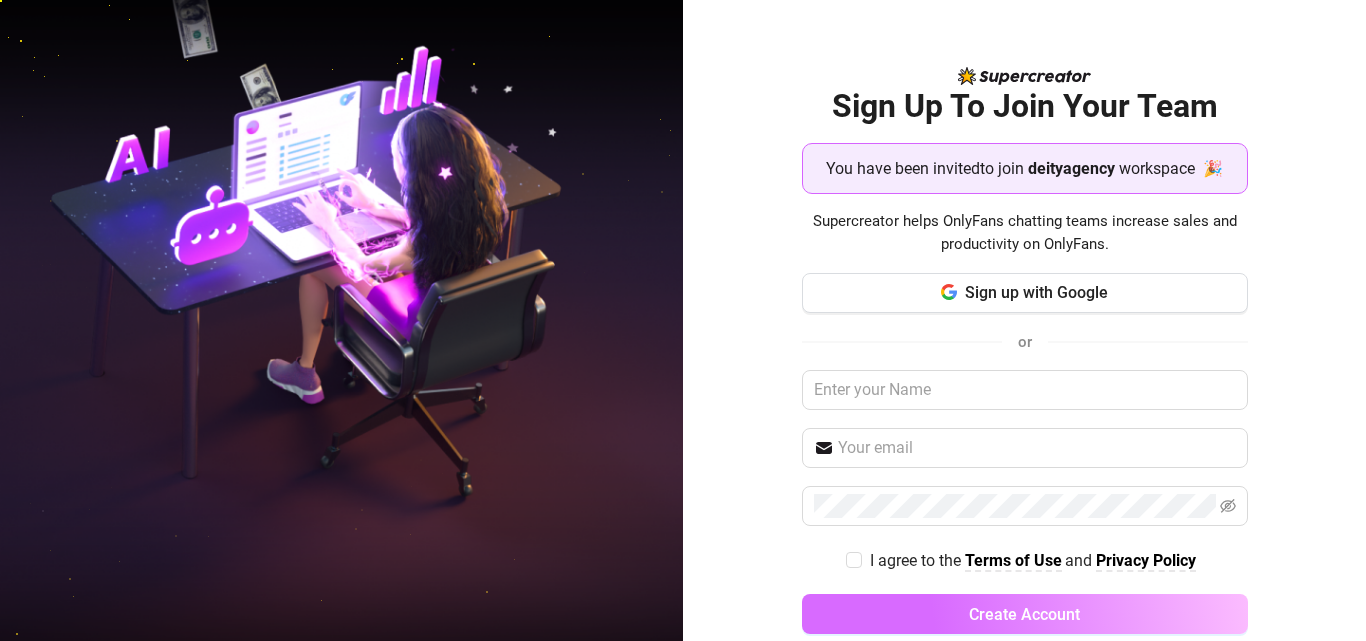 click on "Create Account" at bounding box center (1025, 614) 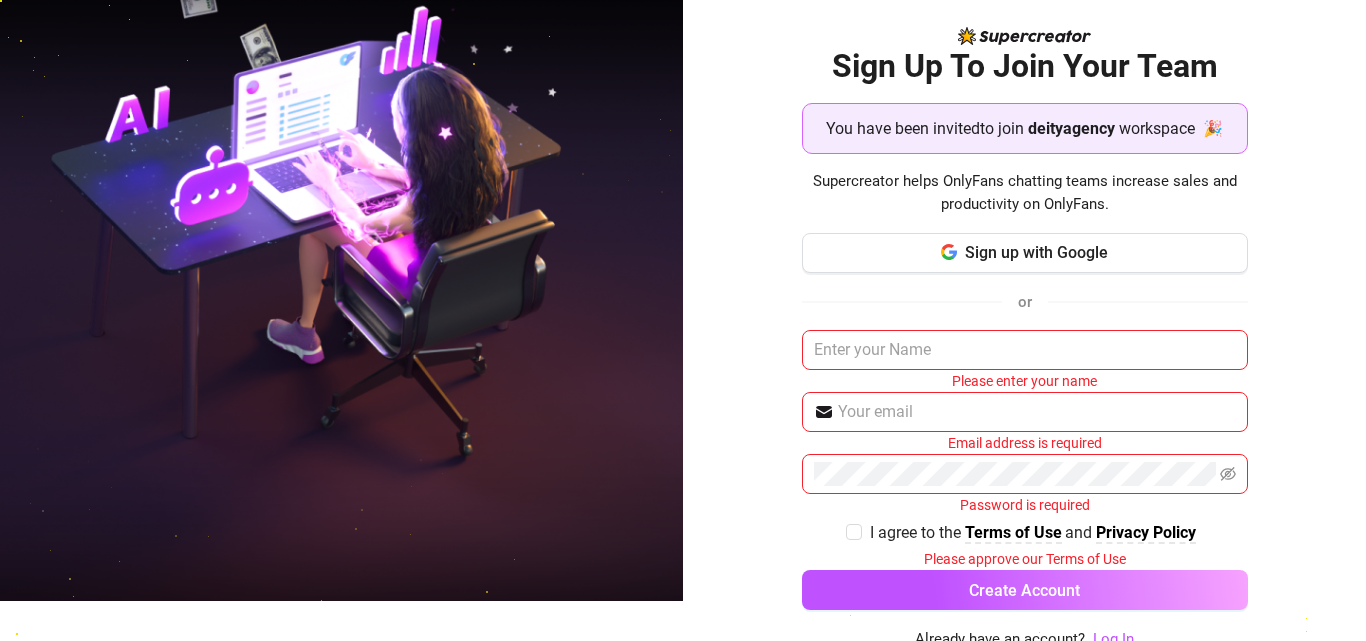 scroll, scrollTop: 51, scrollLeft: 0, axis: vertical 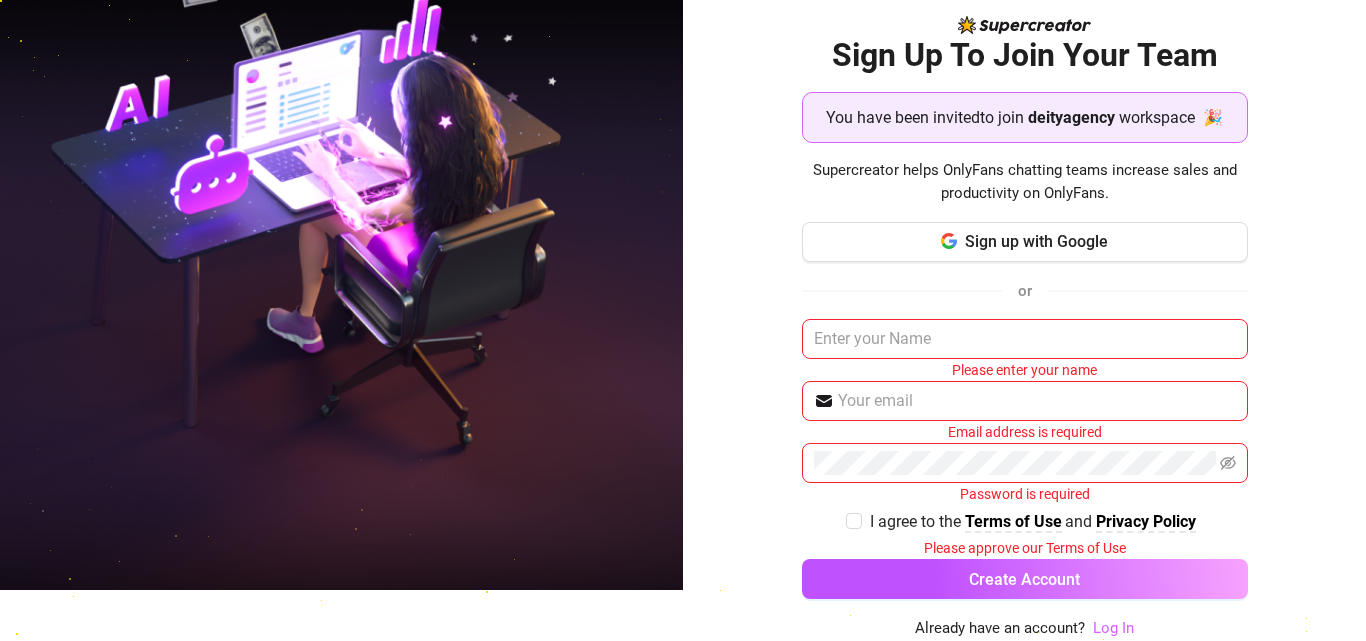 click on "Log In" at bounding box center [1113, 628] 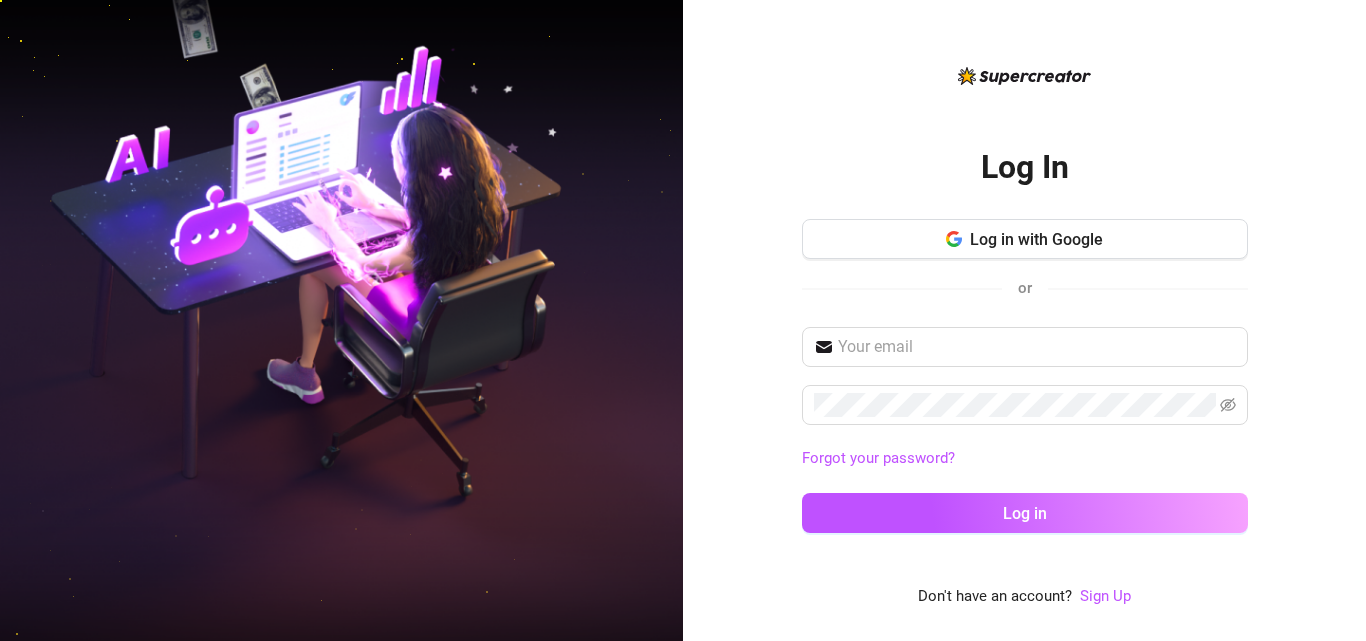 scroll, scrollTop: 0, scrollLeft: 0, axis: both 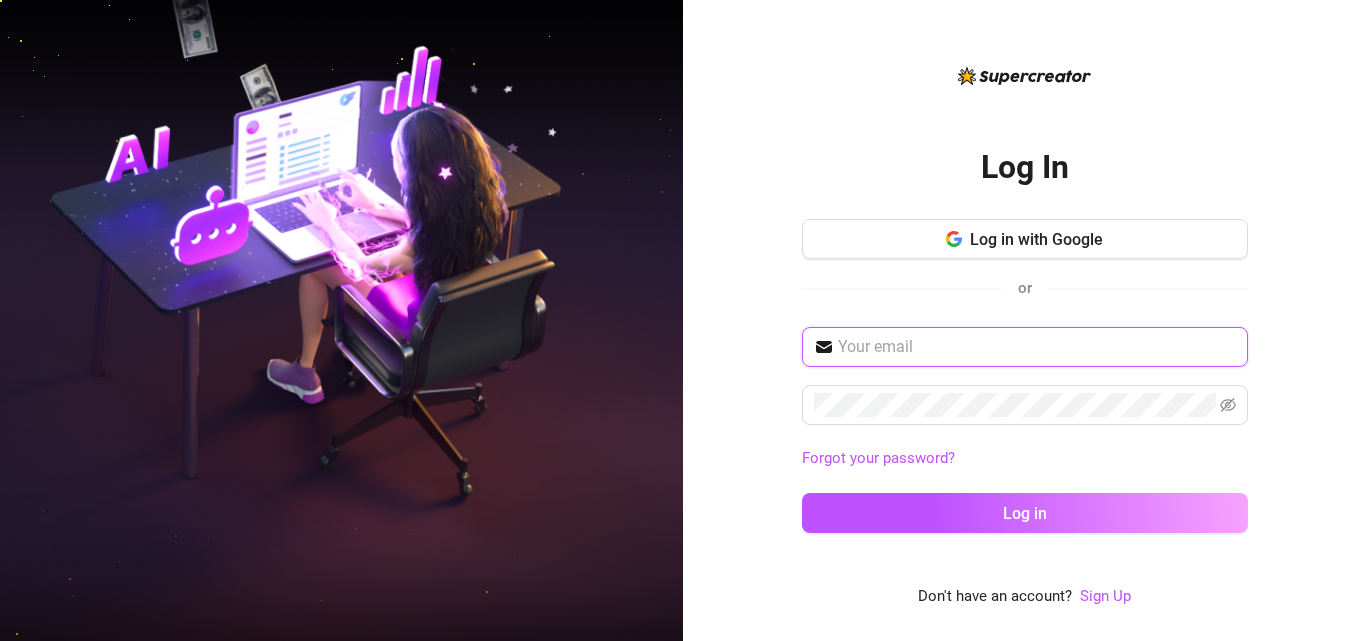 type on "[USERNAME][EMAIL]" 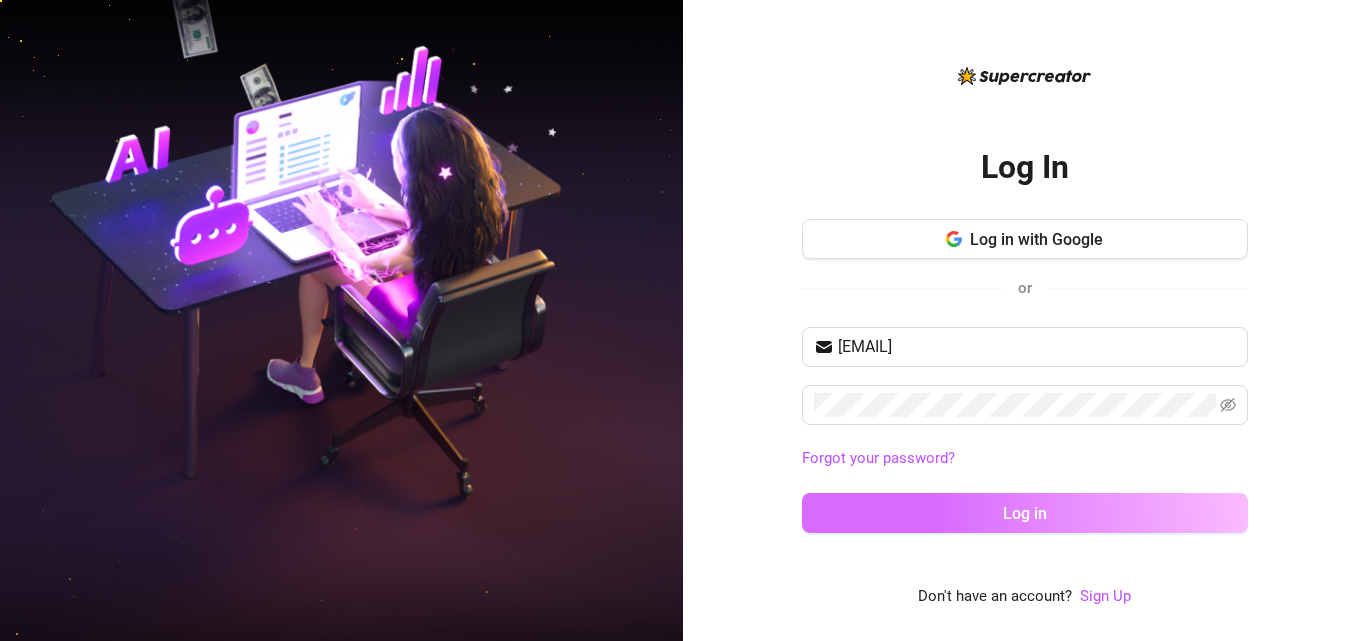 click on "Log in" at bounding box center [1025, 513] 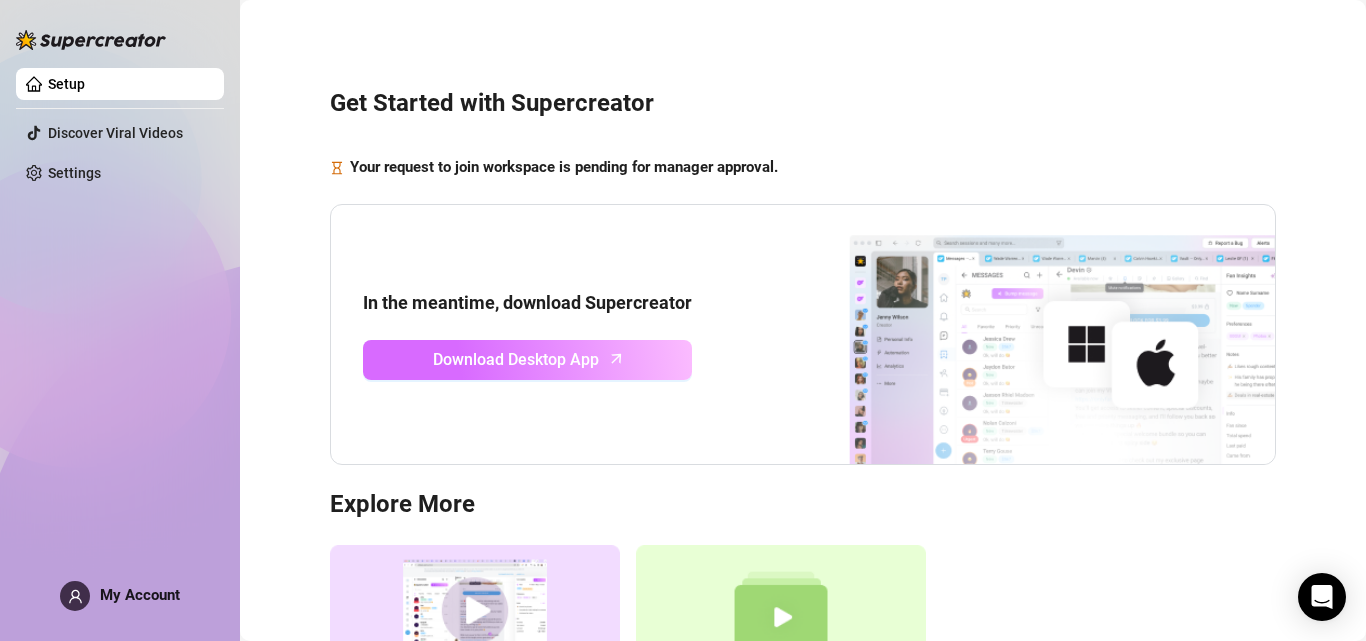 click on "Download Desktop App" at bounding box center (516, 359) 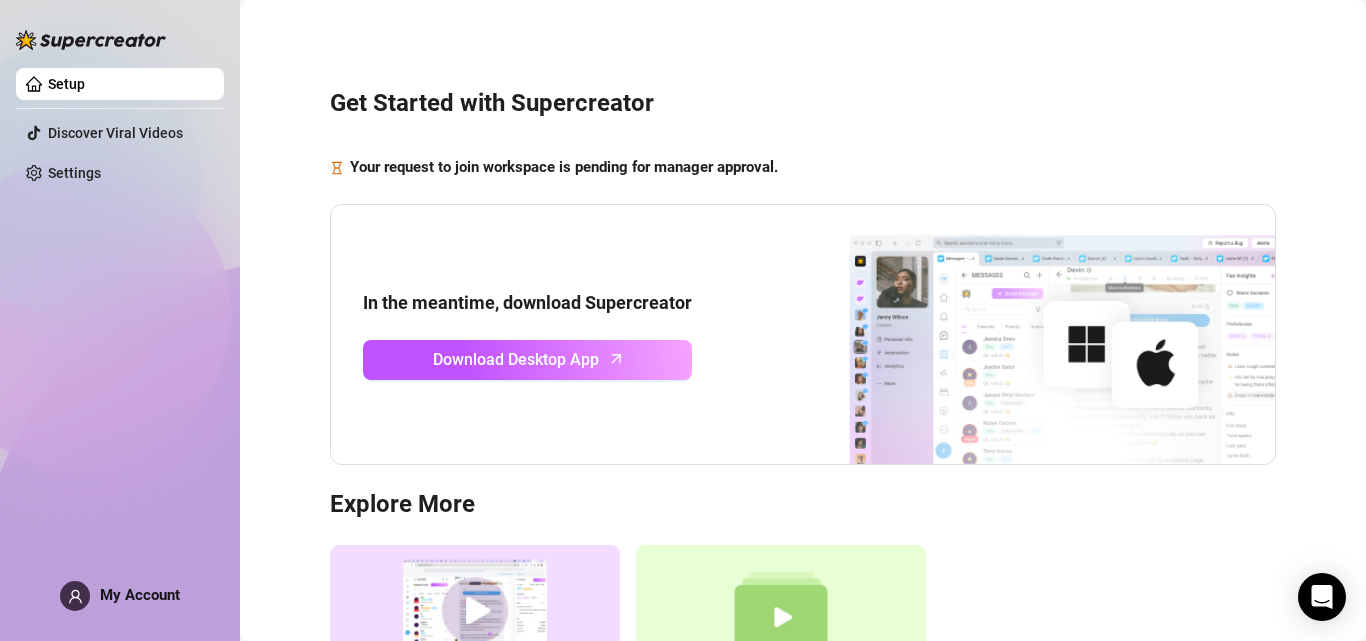 click on "Get Started with Supercreator Your request to join workspace is pending for manager approval. In the meantime, download Supercreator Download Desktop App Explore More Supercreator Demo Discover Supercreator and its benefits for OnlyFans chatters. Help Guides Learn how to use your new powers." at bounding box center [803, 410] 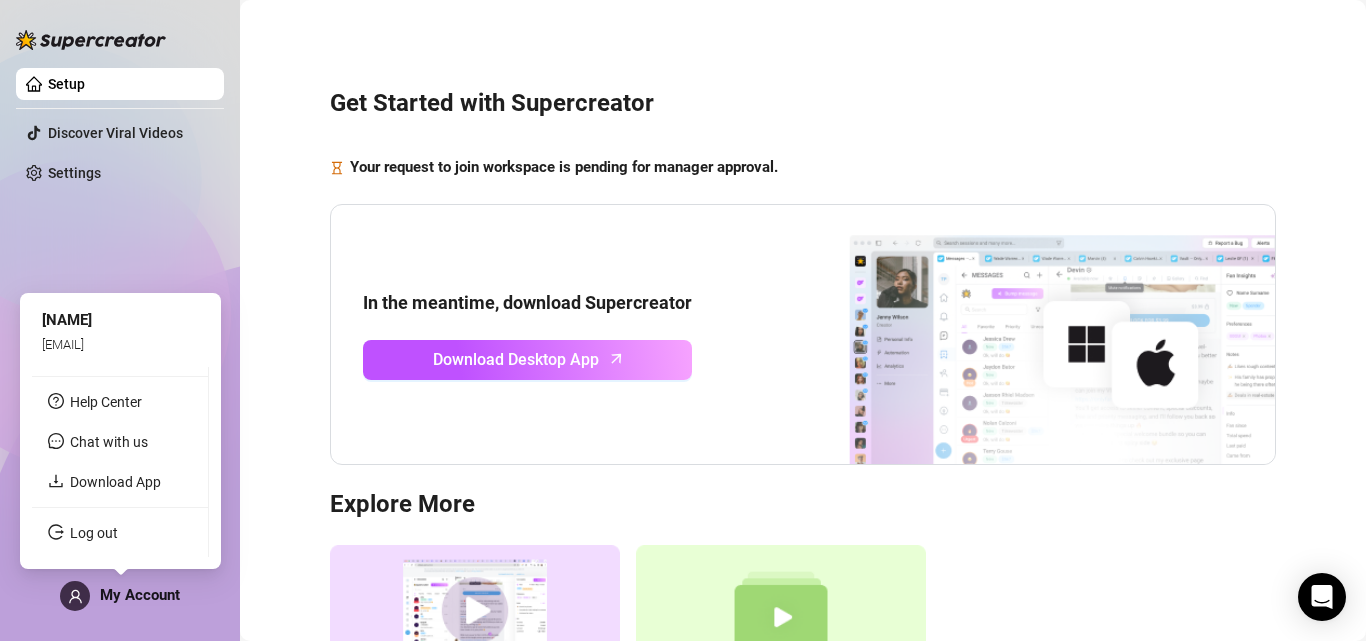 click on "My Account" at bounding box center (140, 595) 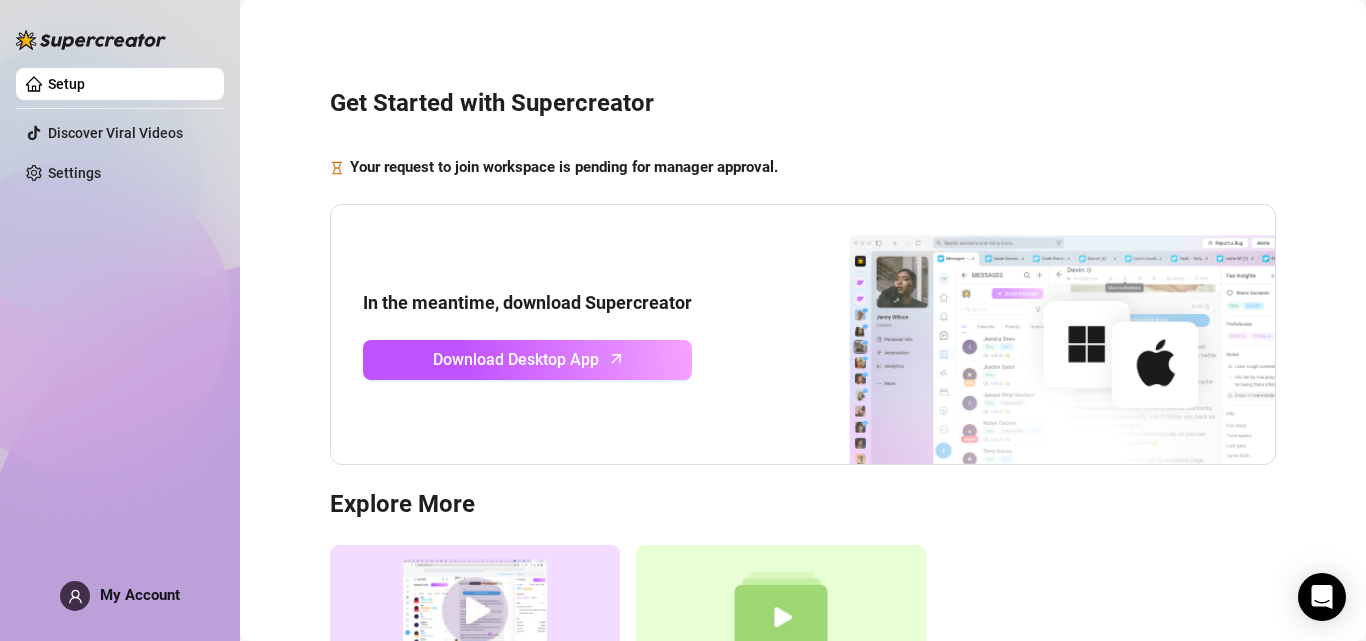 click on "Get Started with Supercreator Your request to join workspace is pending for manager approval. In the meantime, download Supercreator Download Desktop App Explore More Supercreator Demo Discover Supercreator and its benefits for OnlyFans chatters. Help Guides Learn how to use your new powers." at bounding box center (803, 410) 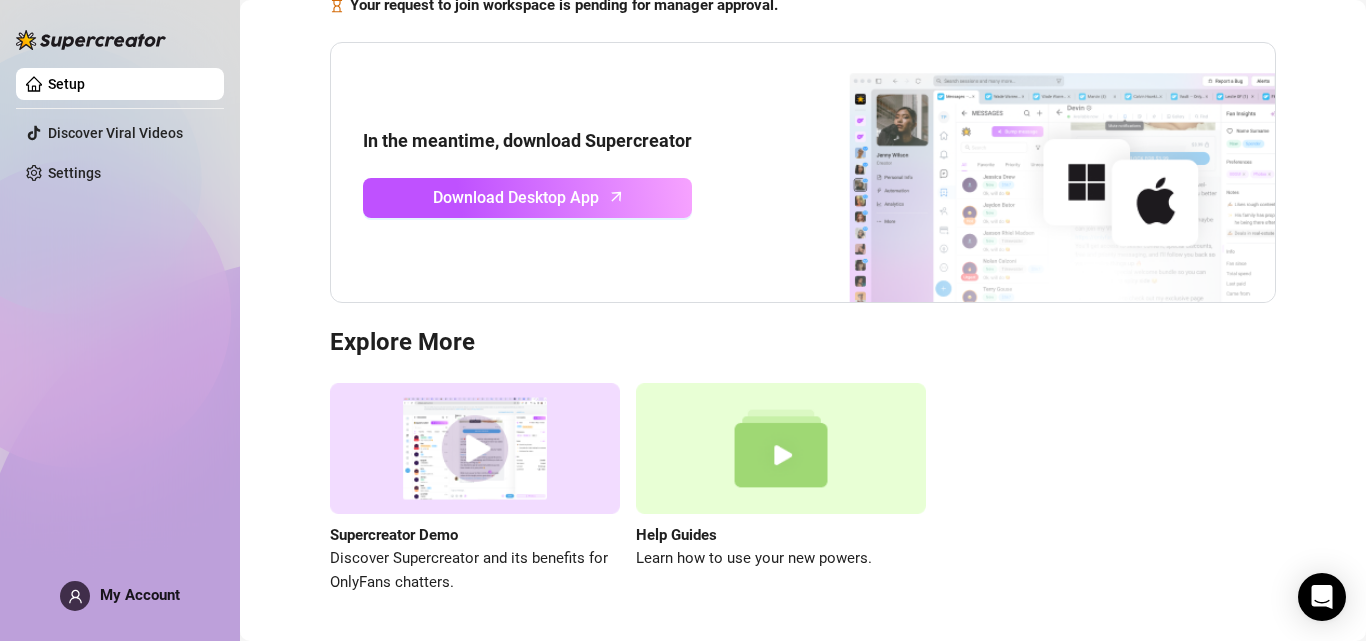 scroll, scrollTop: 87, scrollLeft: 0, axis: vertical 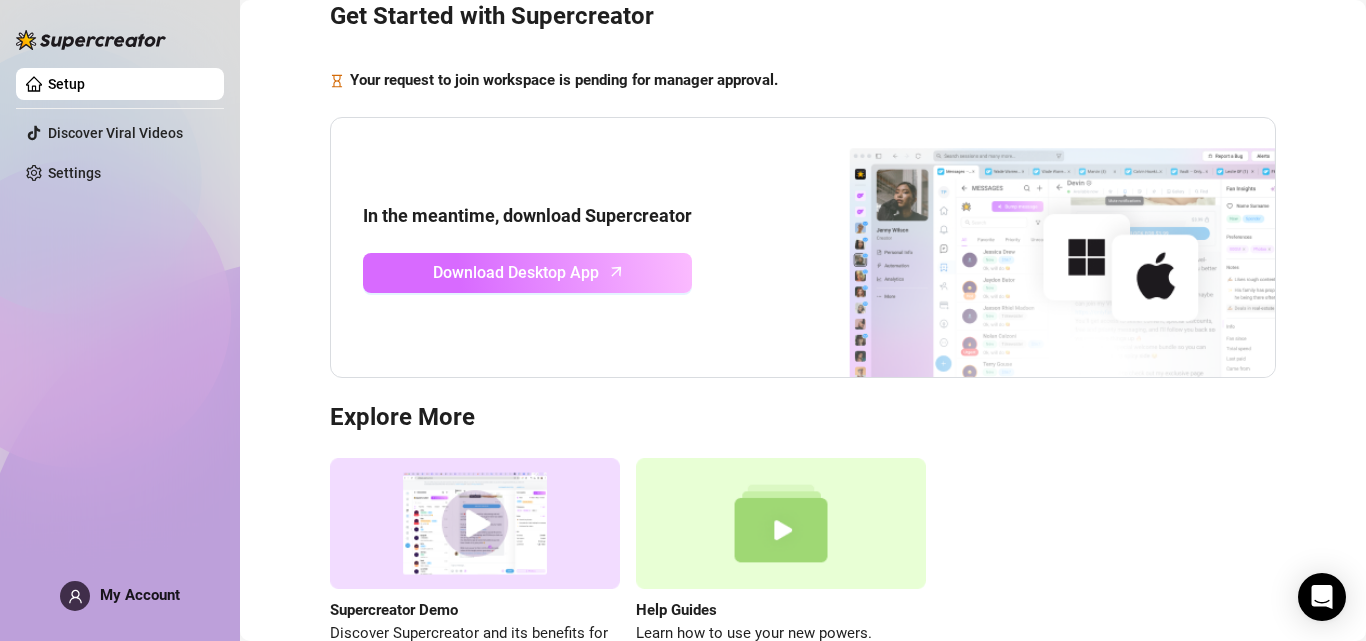 click on "Download Desktop App" at bounding box center [527, 273] 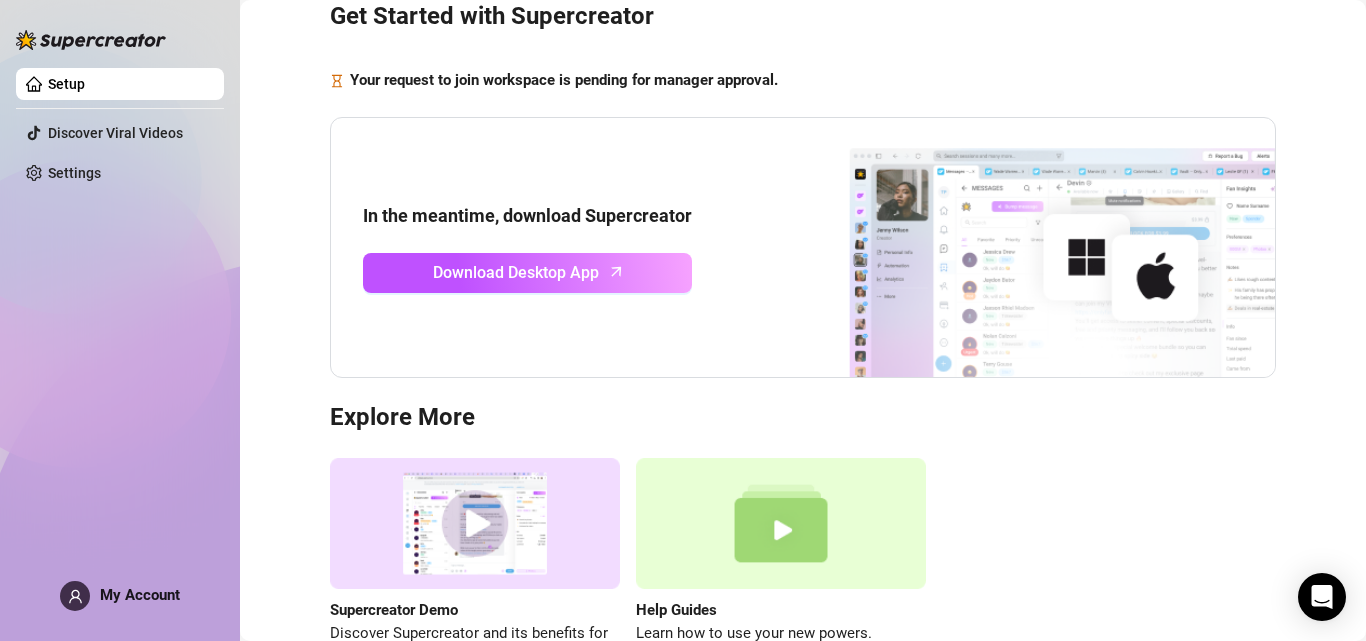 click on "Get Started with Supercreator Your request to join workspace is pending for manager approval. In the meantime, download Supercreator Download Desktop App Explore More Supercreator Demo Discover Supercreator and its benefits for OnlyFans chatters. Help Guides Learn how to use your new powers." at bounding box center (803, 323) 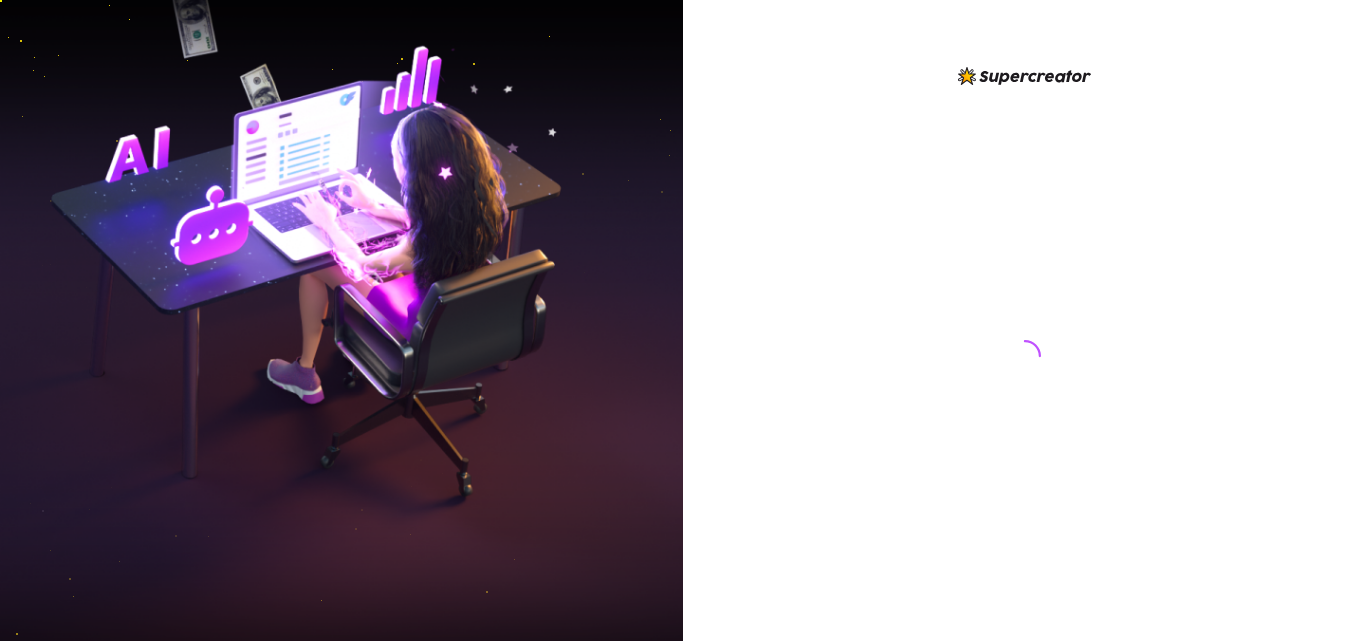 scroll, scrollTop: 0, scrollLeft: 0, axis: both 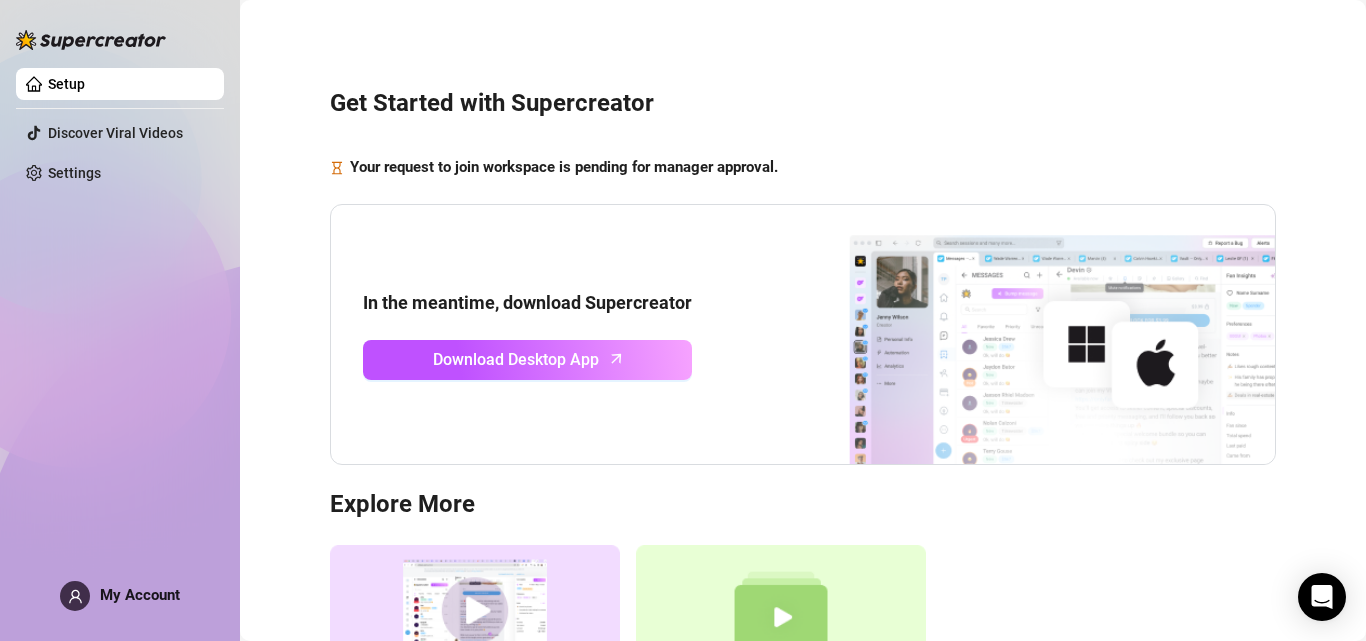 click at bounding box center [1025, 335] 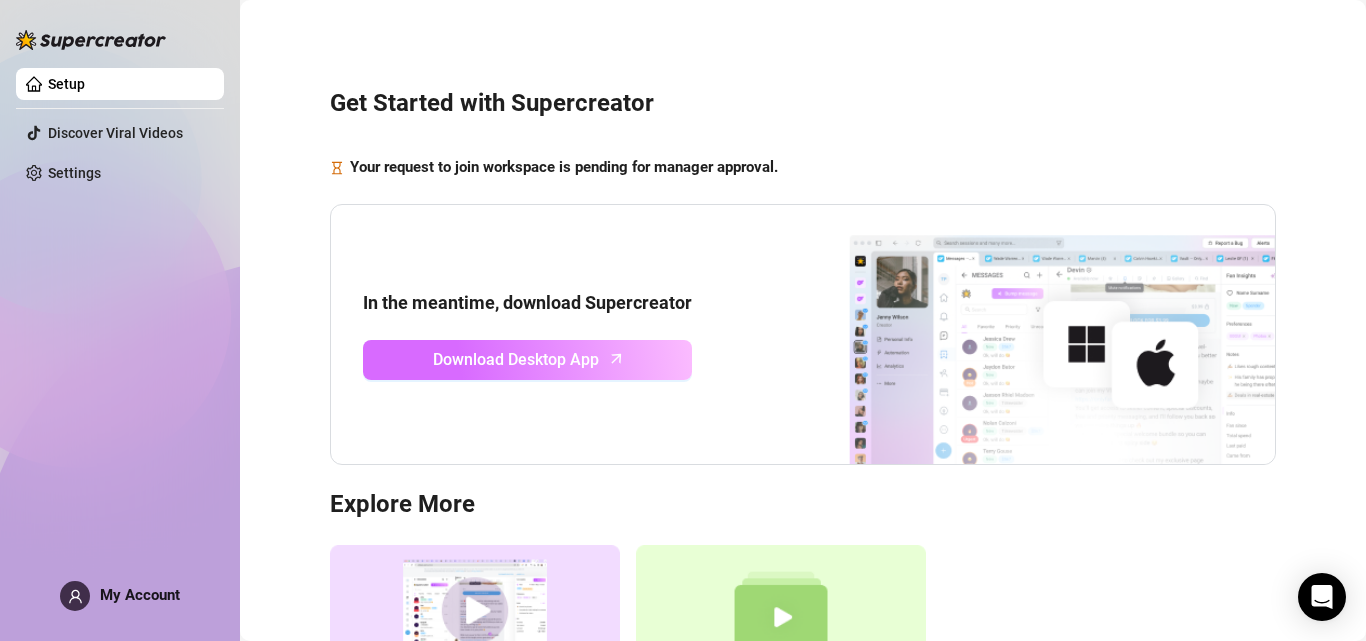 click on "Download Desktop App" at bounding box center (527, 360) 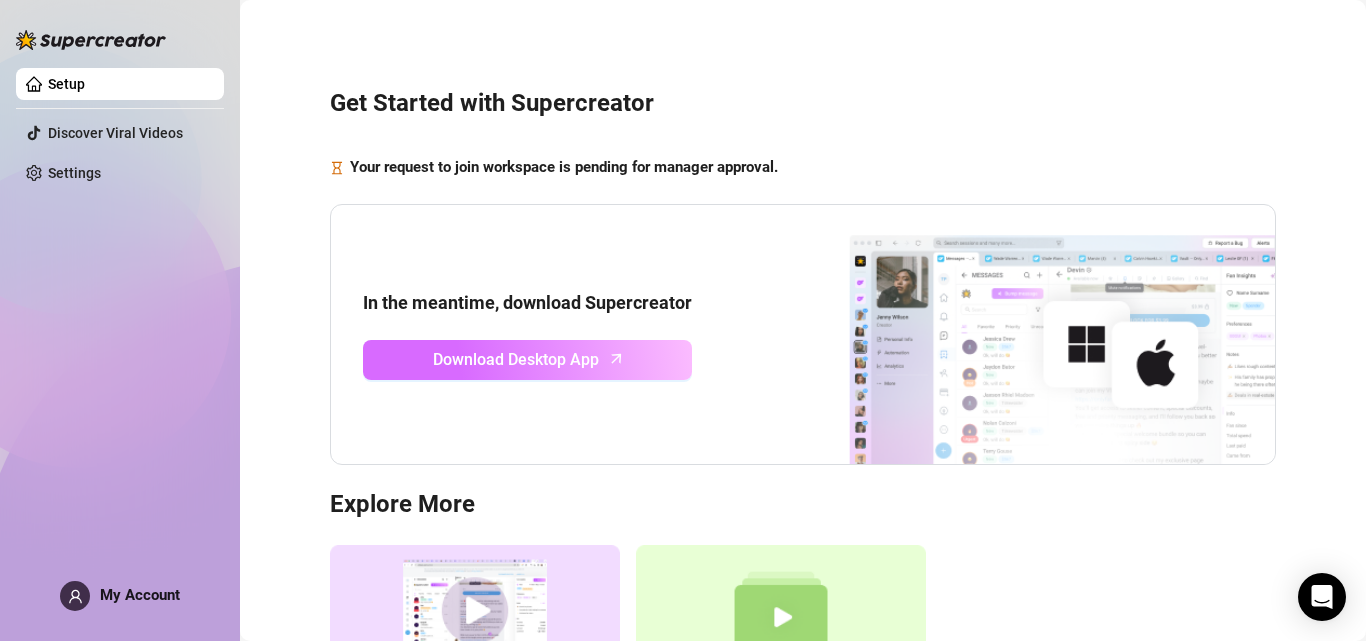 click on "Download Desktop App" at bounding box center (516, 359) 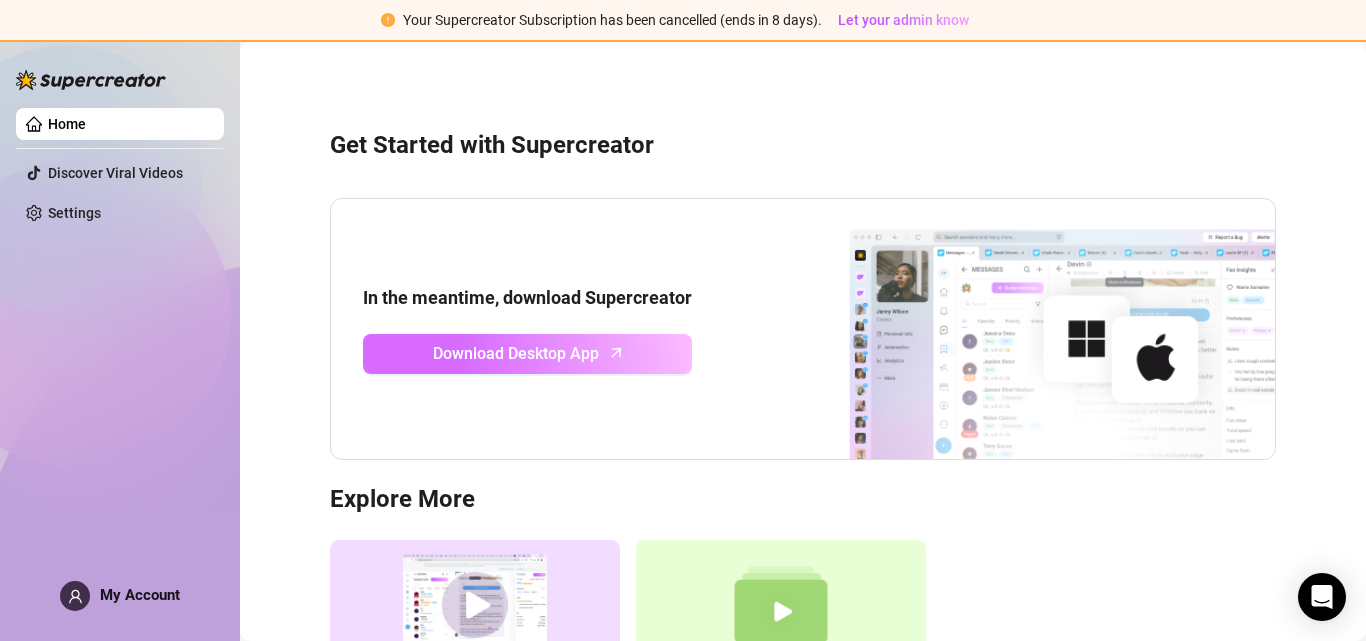 click on "Download Desktop App" at bounding box center [516, 353] 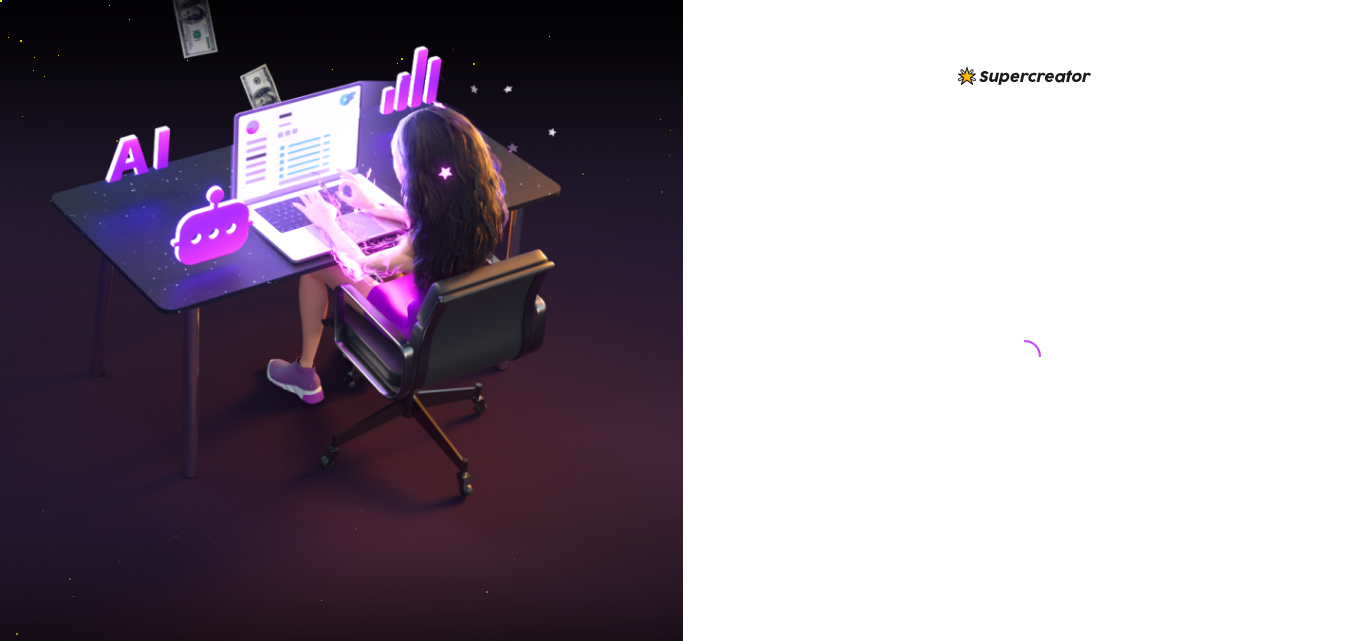 scroll, scrollTop: 0, scrollLeft: 0, axis: both 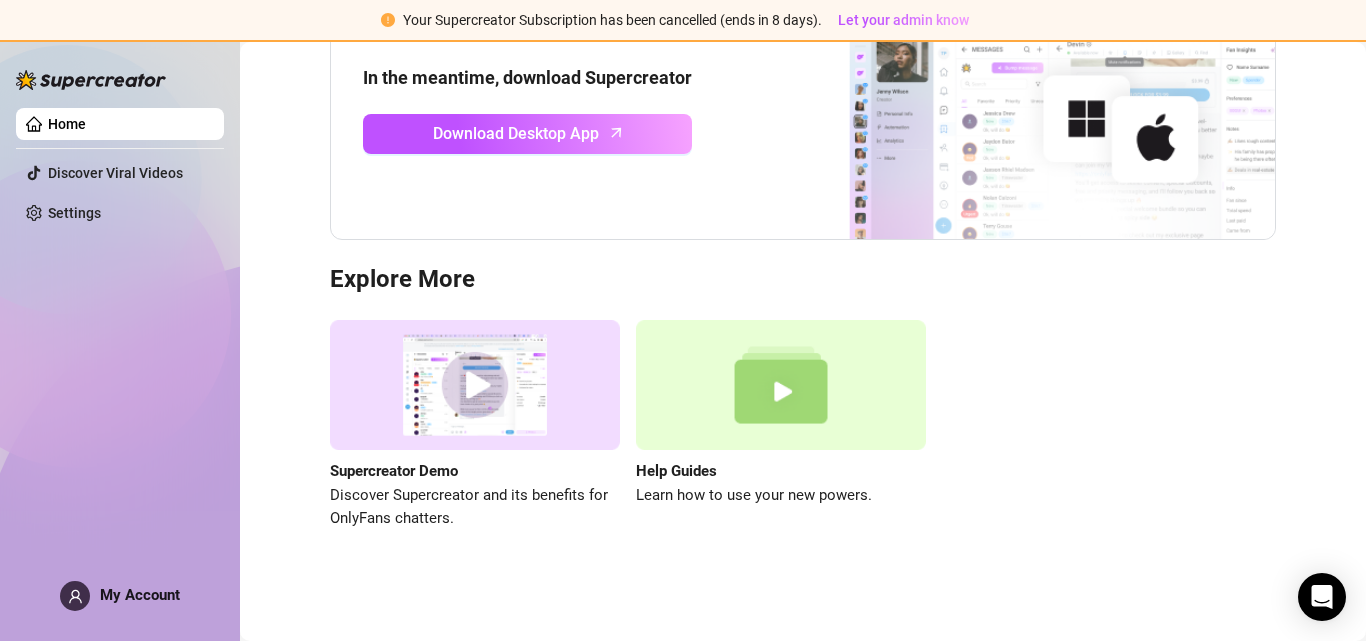 click on "Home" at bounding box center [67, 124] 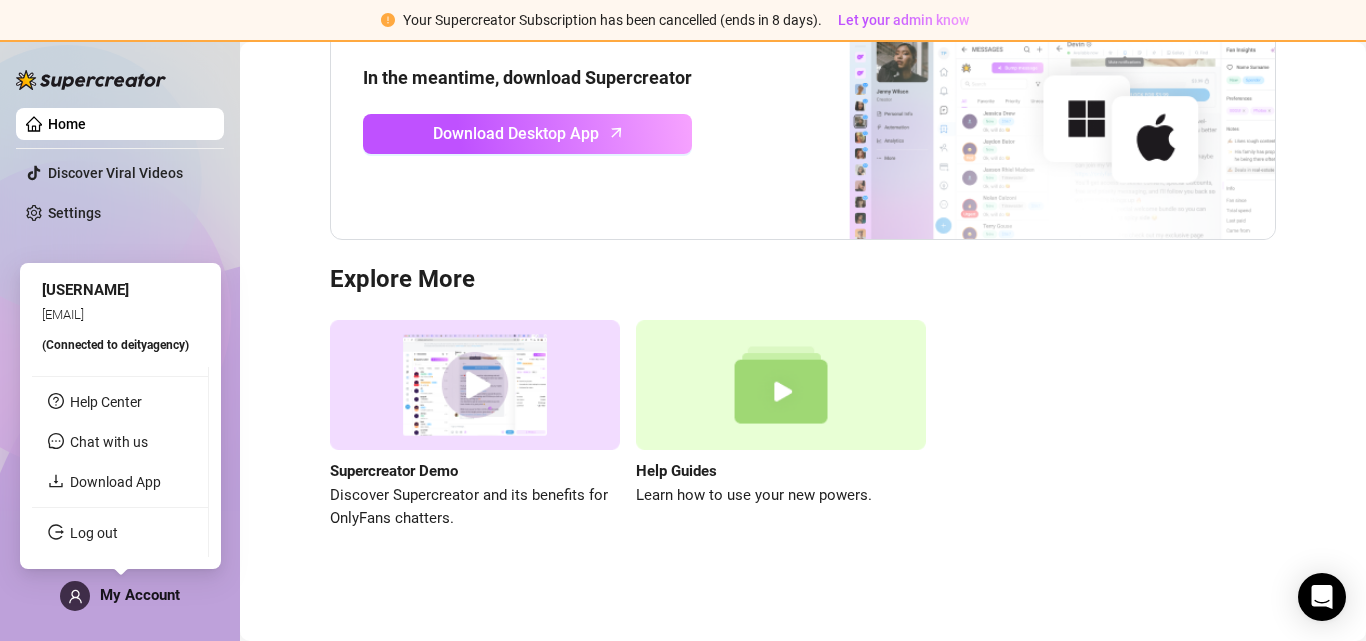 click on "My Account" at bounding box center [140, 595] 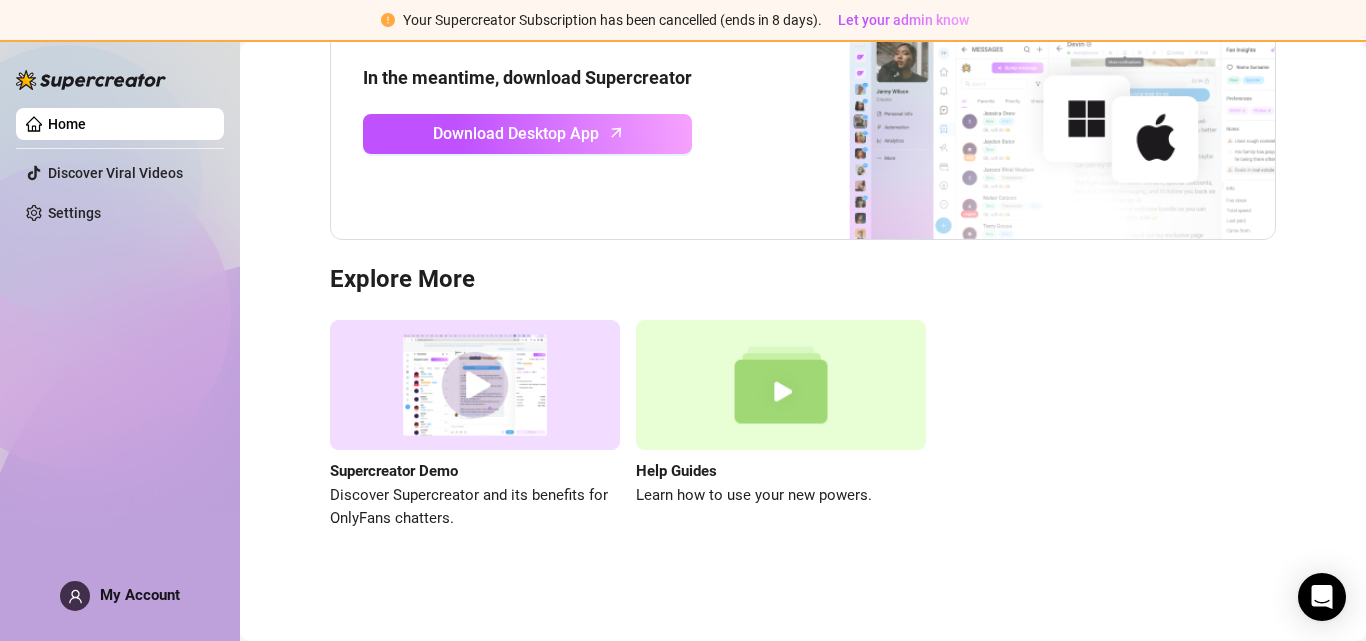 click at bounding box center (1025, 109) 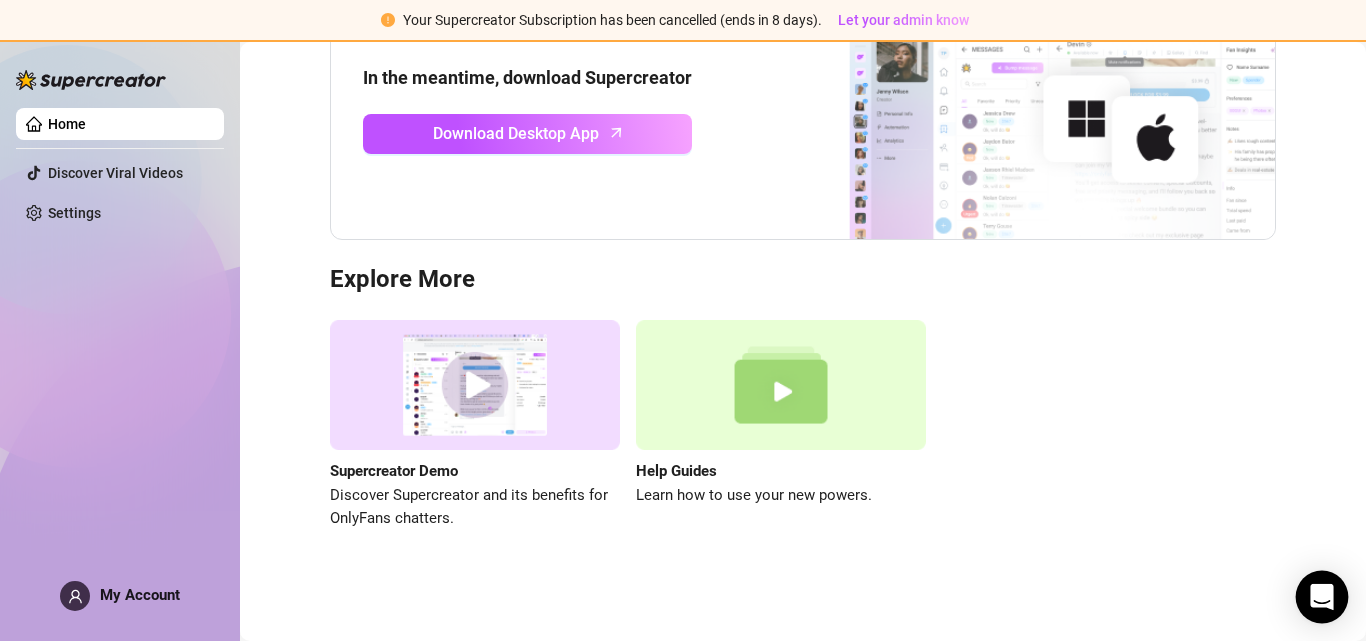click 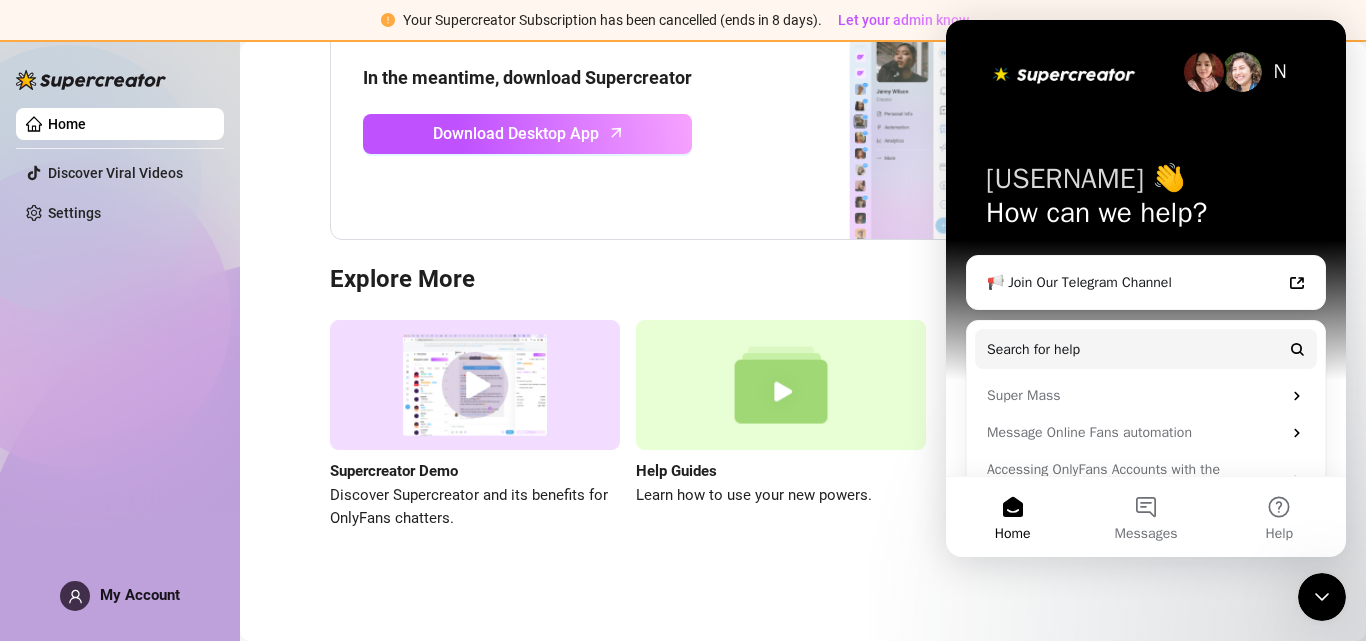 scroll, scrollTop: 0, scrollLeft: 0, axis: both 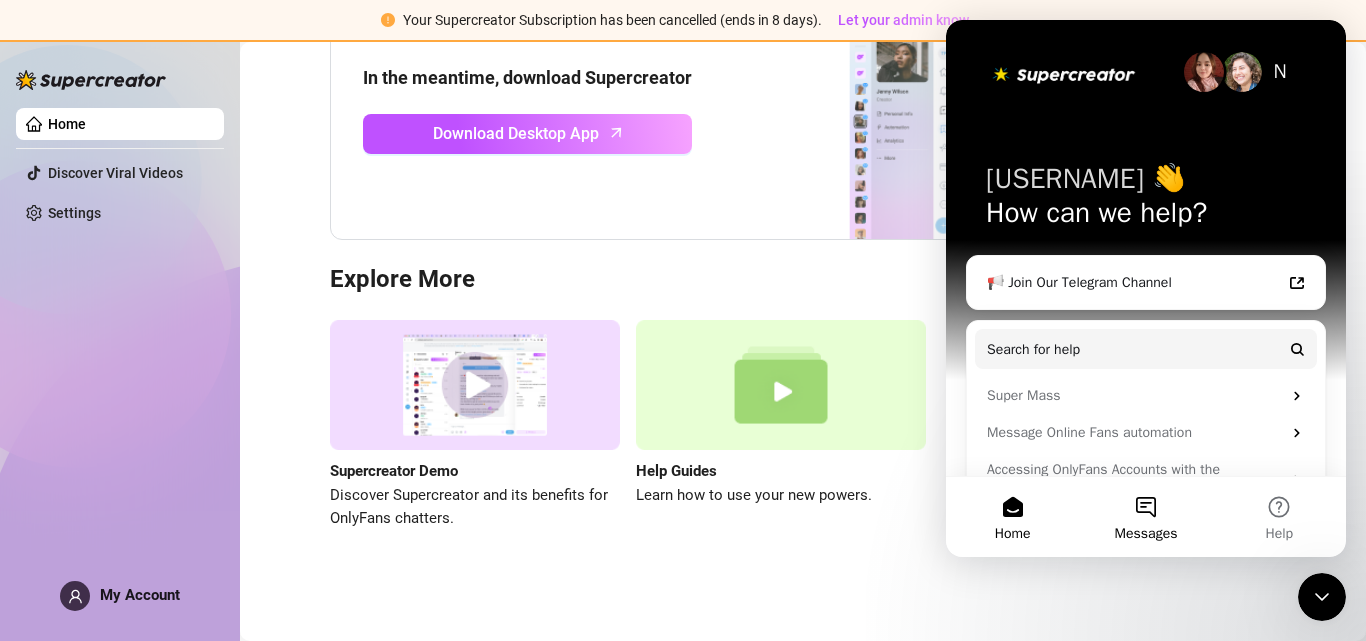 click on "Messages" at bounding box center [1145, 517] 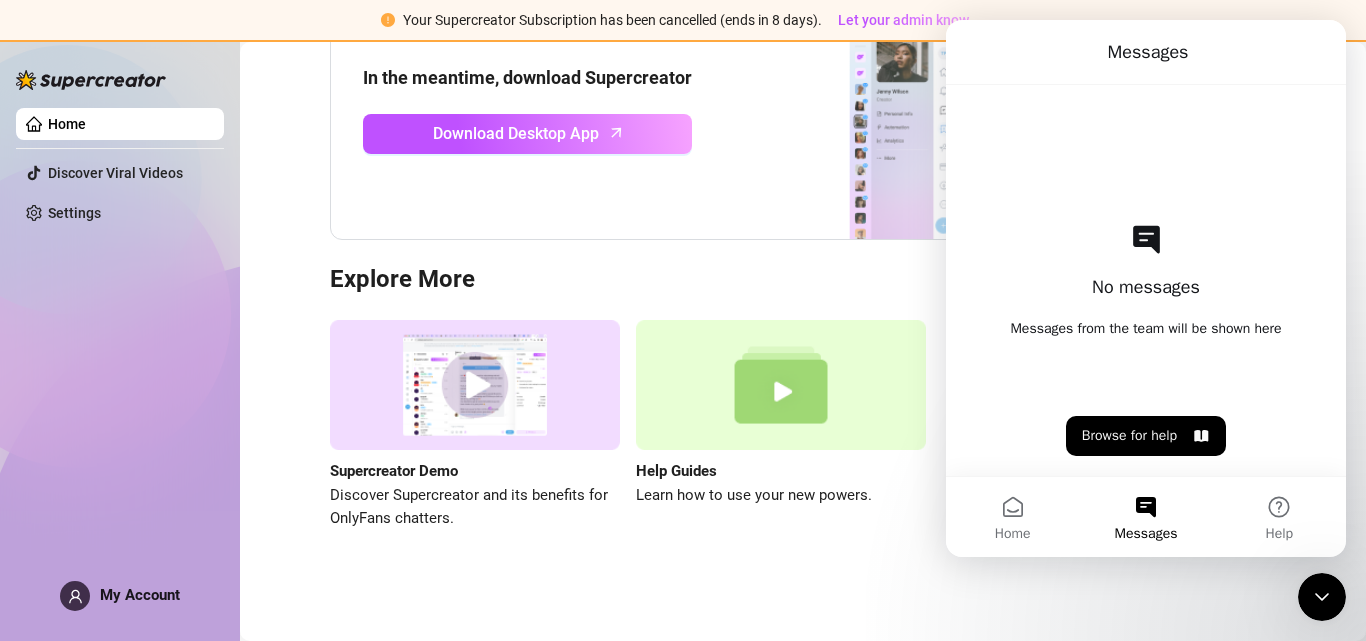 click at bounding box center (1025, 109) 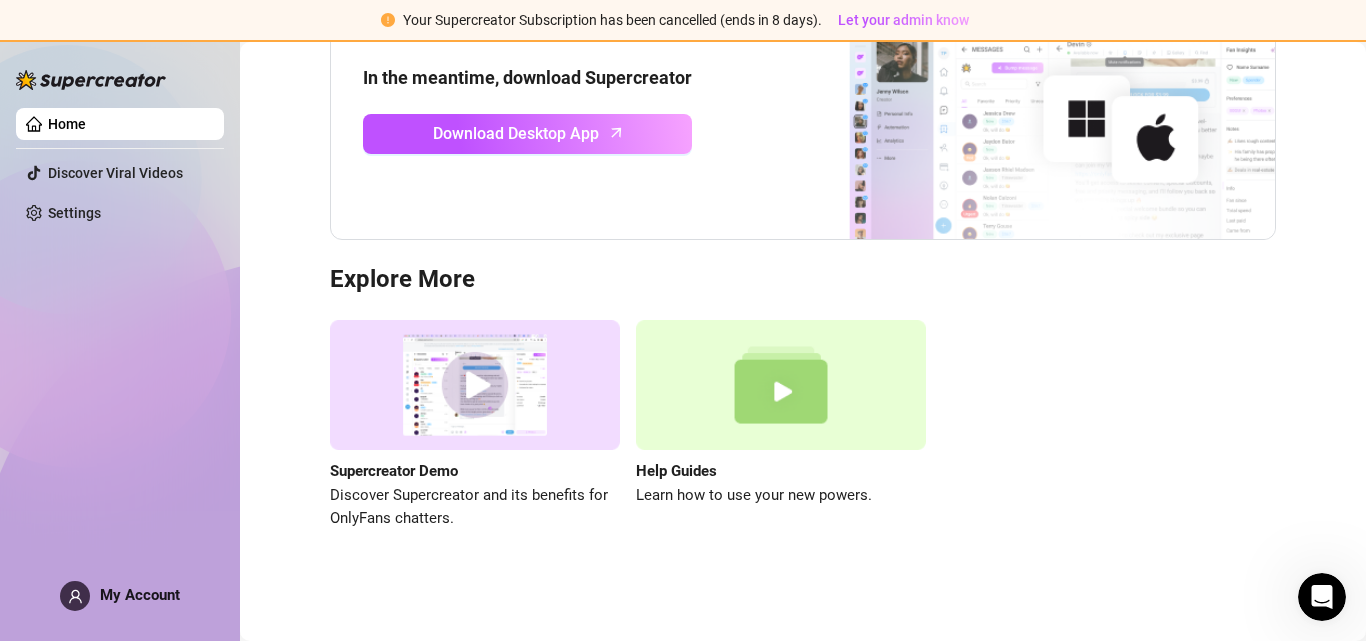 scroll, scrollTop: 0, scrollLeft: 0, axis: both 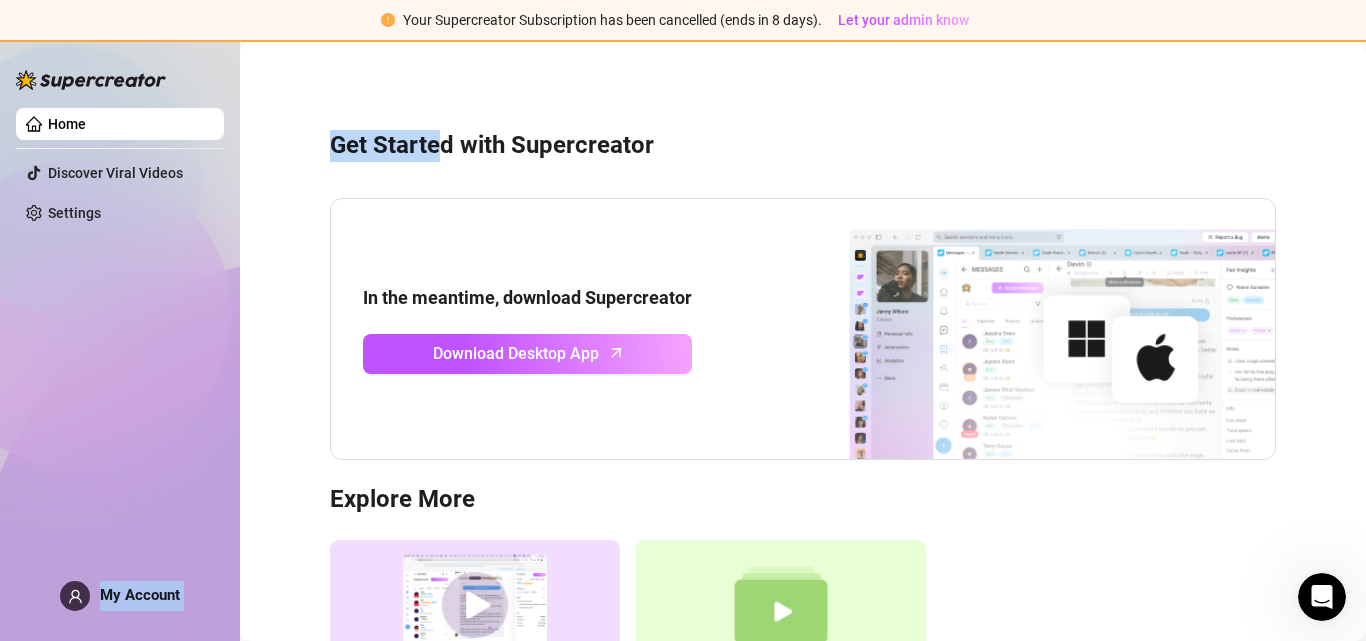 drag, startPoint x: 434, startPoint y: 168, endPoint x: 202, endPoint y: 150, distance: 232.69724 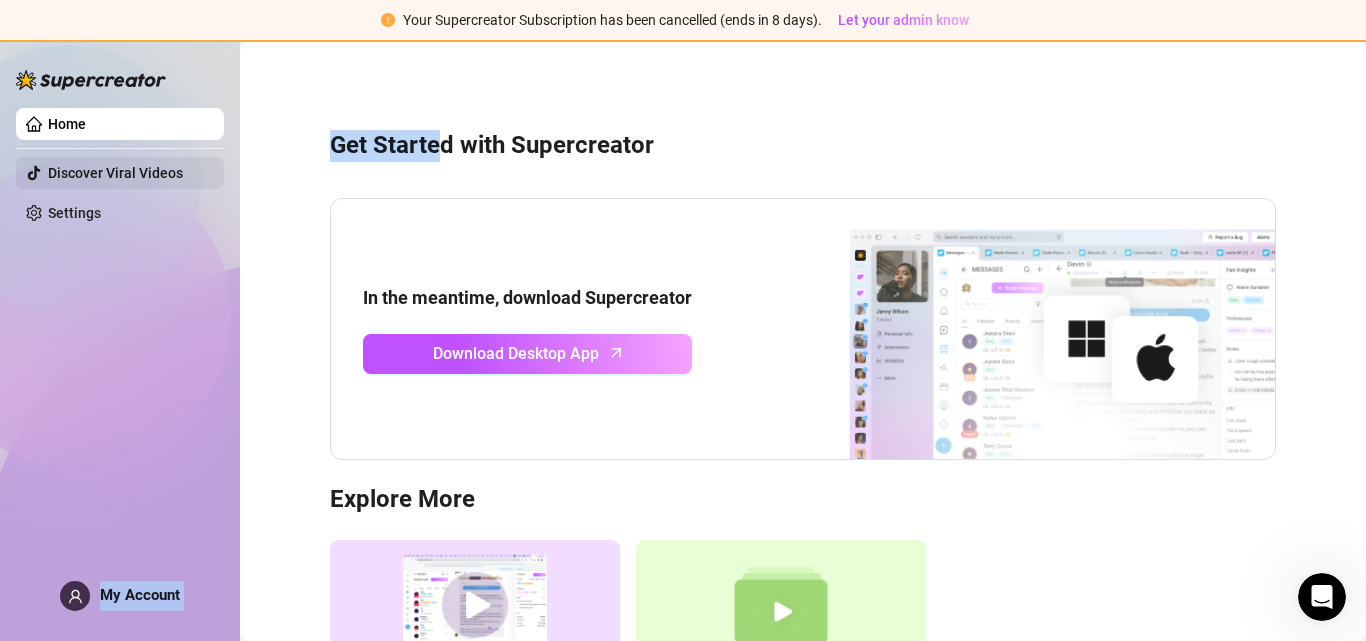click on "Discover Viral Videos" at bounding box center (115, 173) 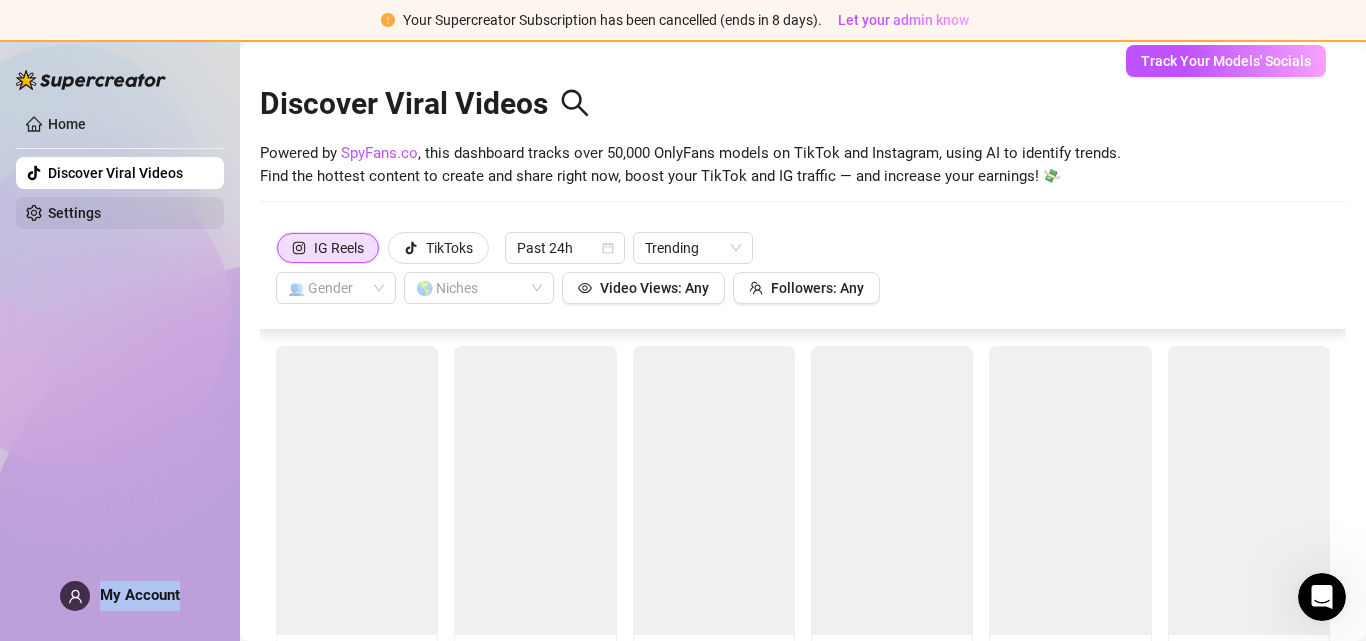 click on "Settings" at bounding box center [74, 213] 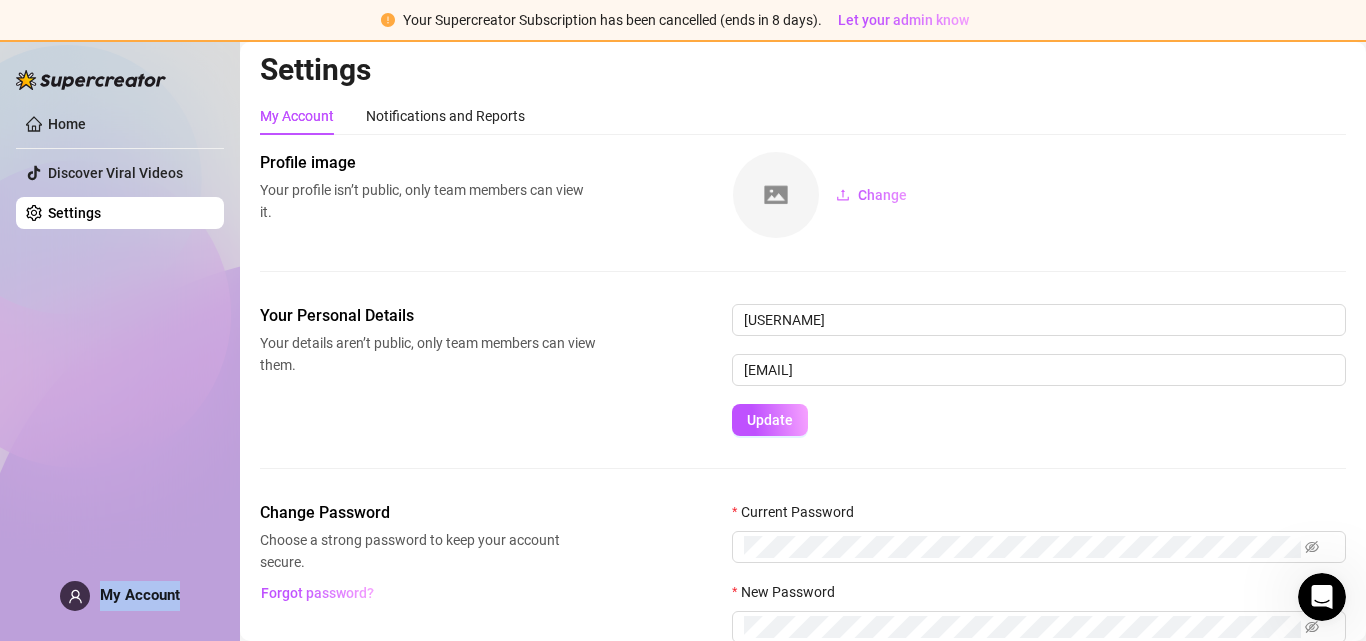 scroll, scrollTop: 0, scrollLeft: 0, axis: both 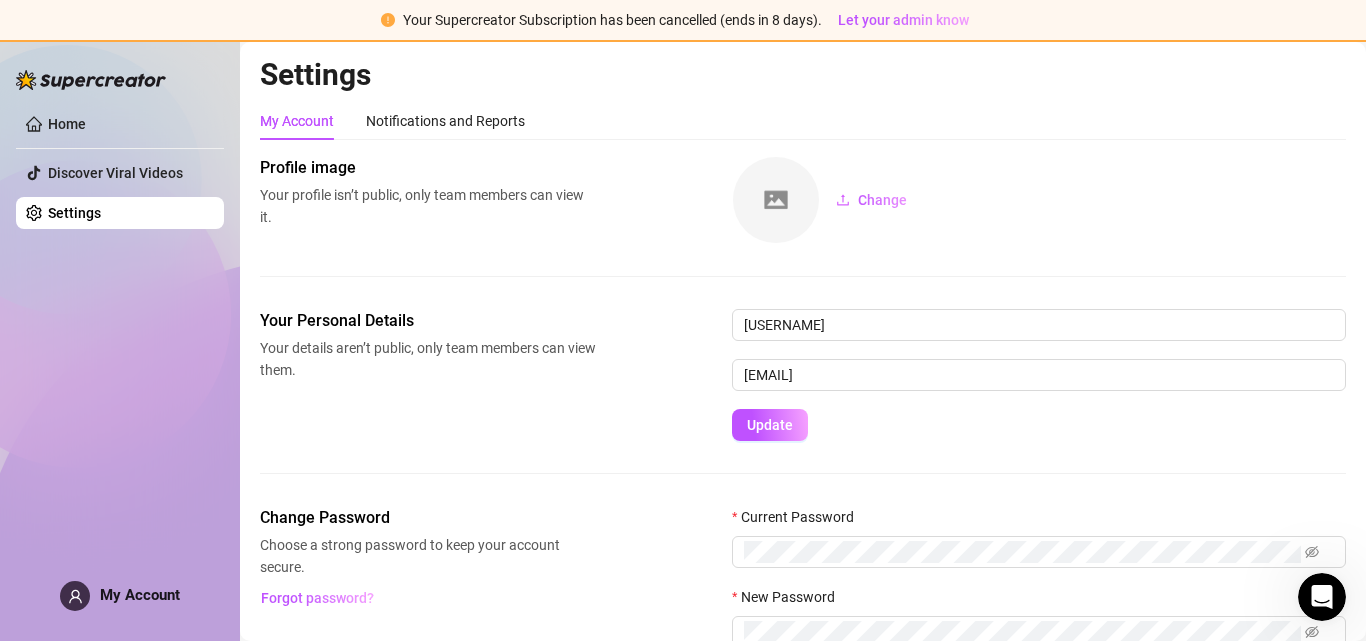 click on "Home Discover Viral Videos Settings My Account" at bounding box center [120, 331] 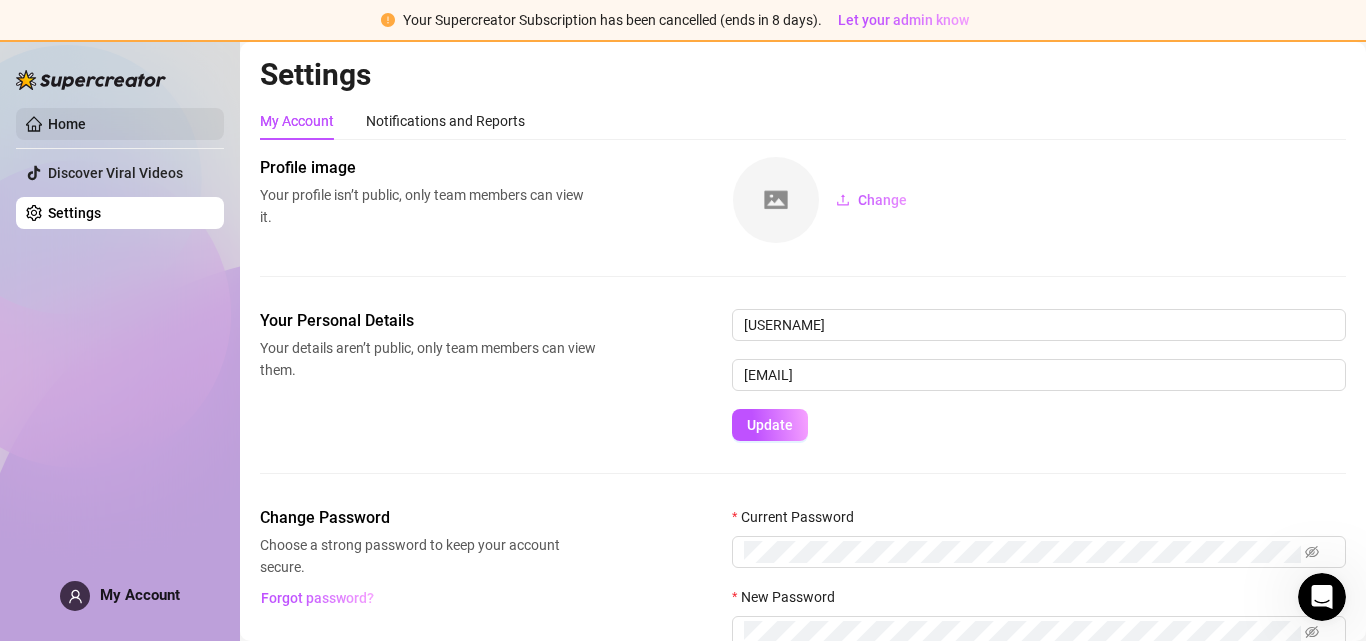drag, startPoint x: 130, startPoint y: 105, endPoint x: 120, endPoint y: 121, distance: 18.867962 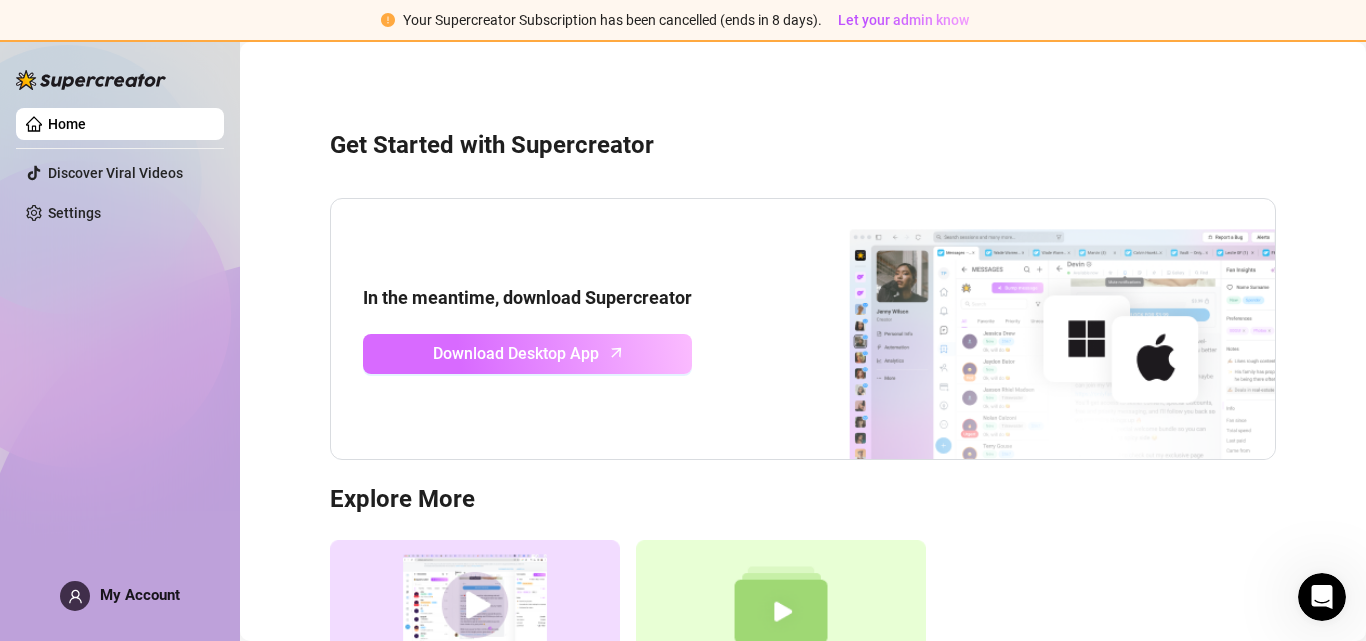 click on "Download Desktop App" at bounding box center (516, 353) 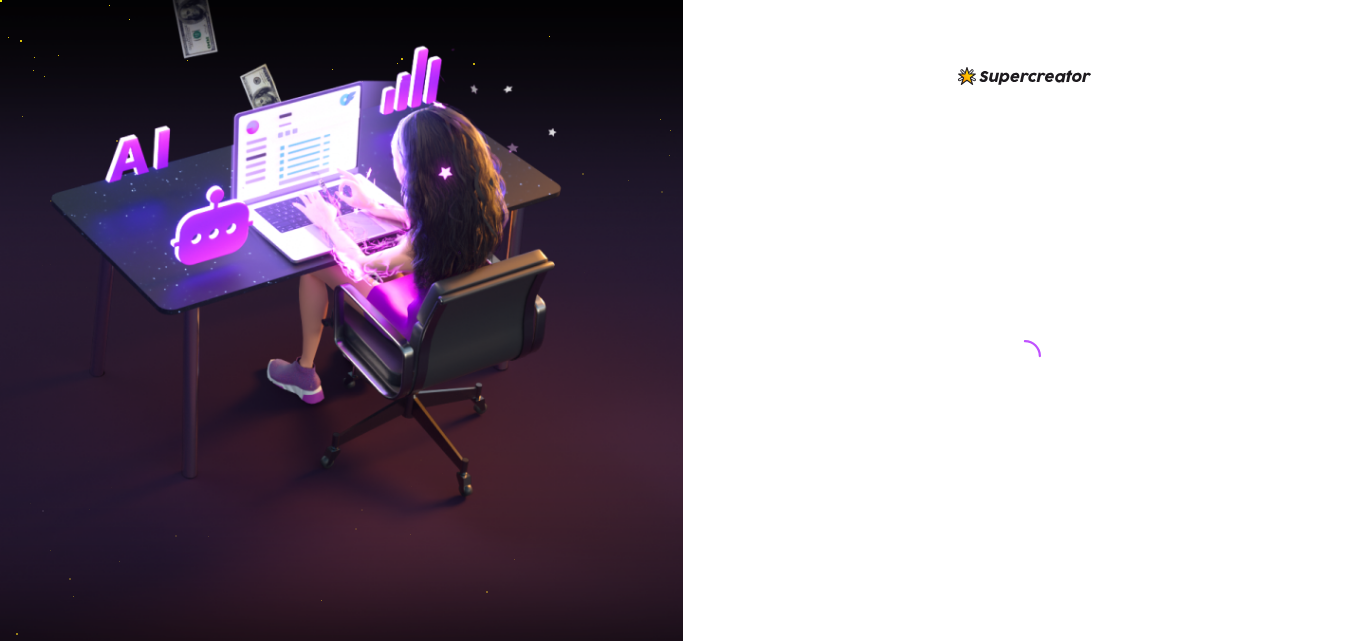 scroll, scrollTop: 0, scrollLeft: 0, axis: both 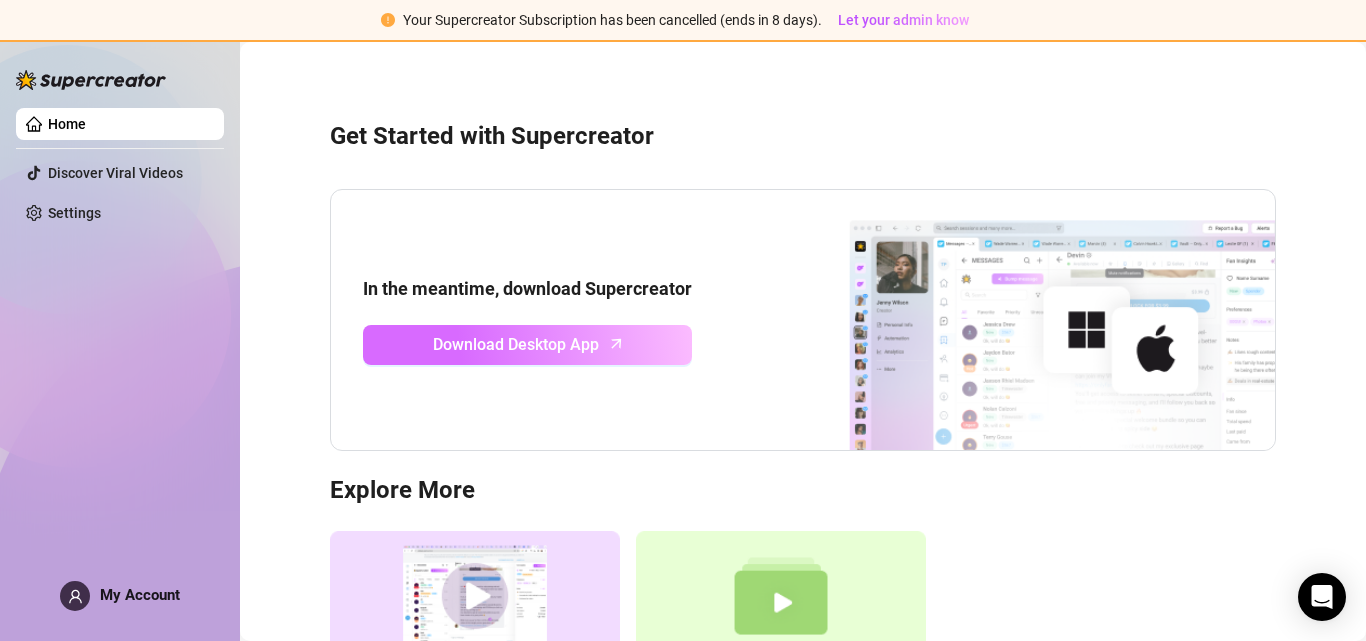 click on "Download Desktop App" at bounding box center [516, 344] 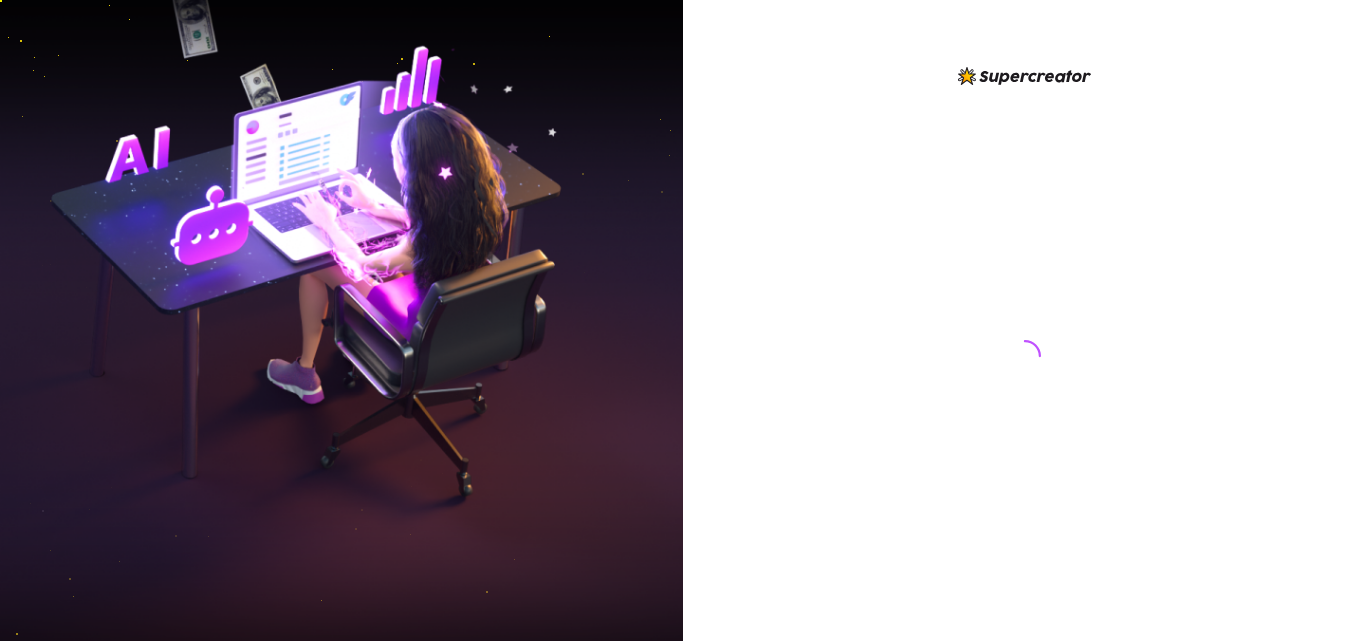 scroll, scrollTop: 0, scrollLeft: 0, axis: both 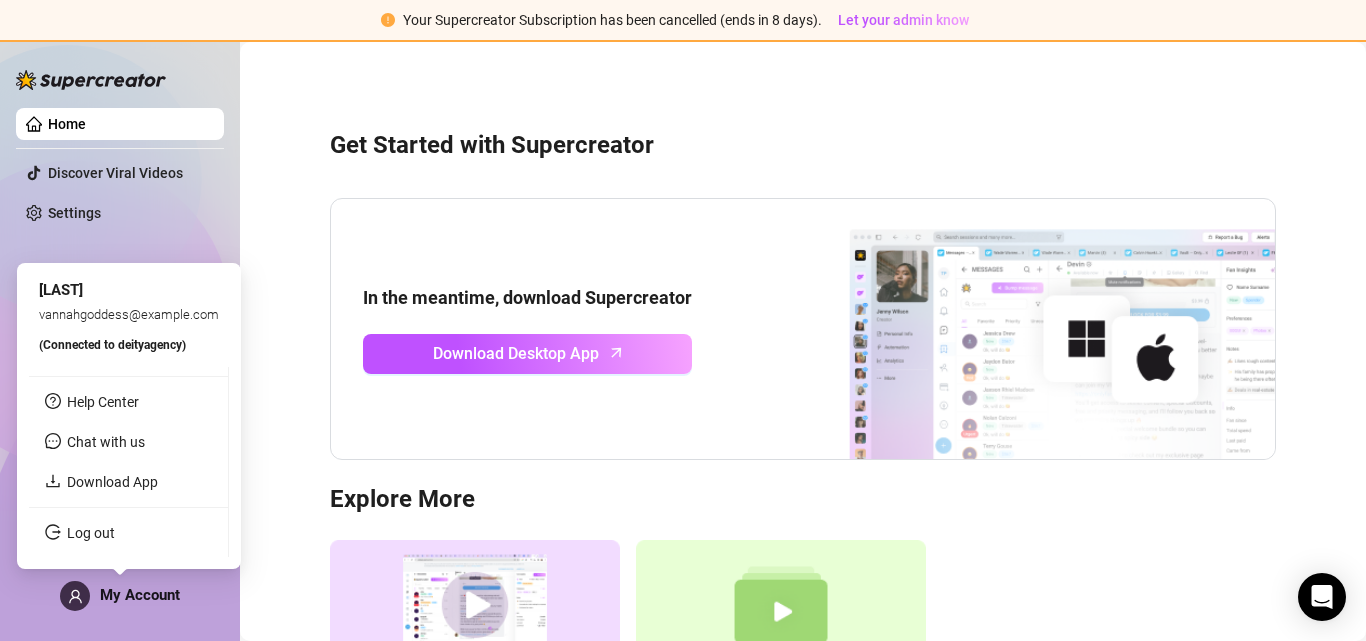click on "My Account" at bounding box center (140, 595) 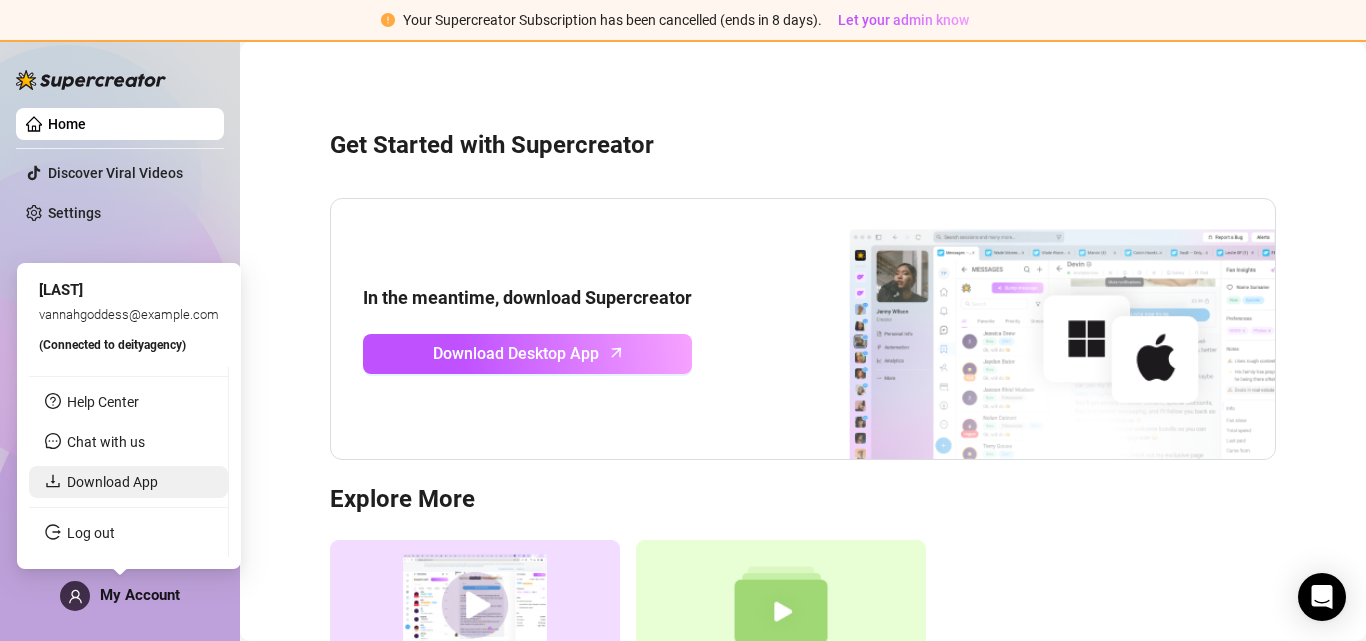 click on "Download App" at bounding box center [112, 482] 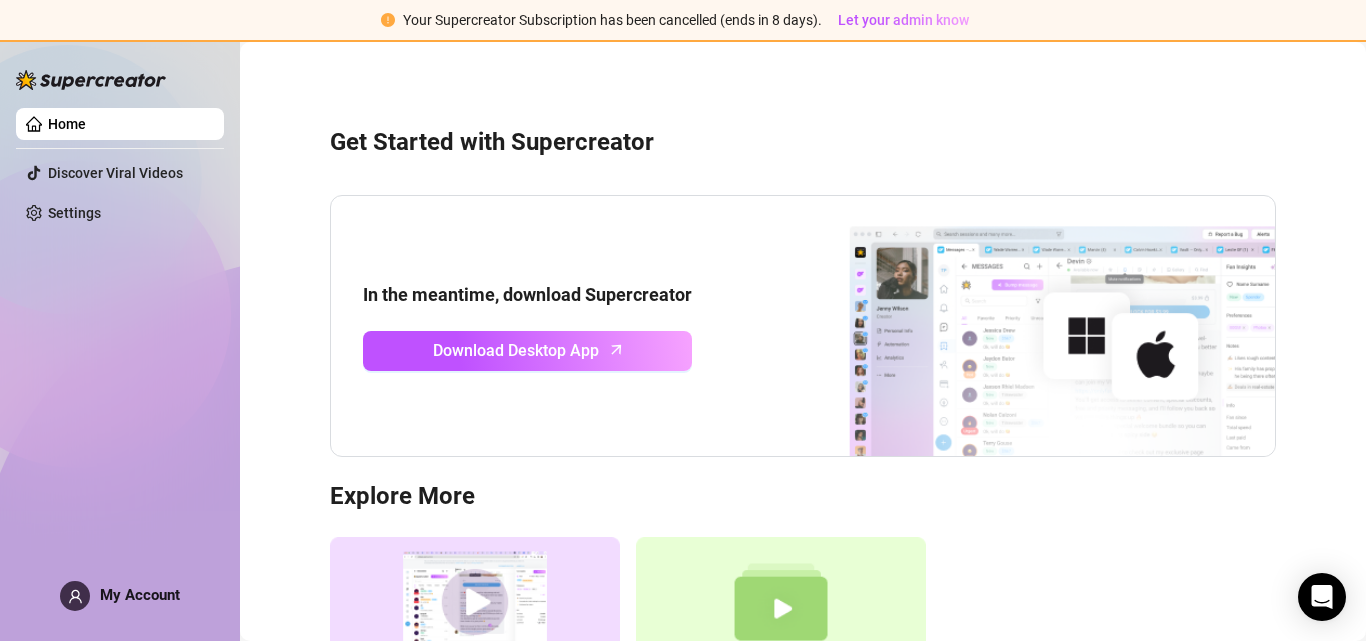 scroll, scrollTop: 0, scrollLeft: 0, axis: both 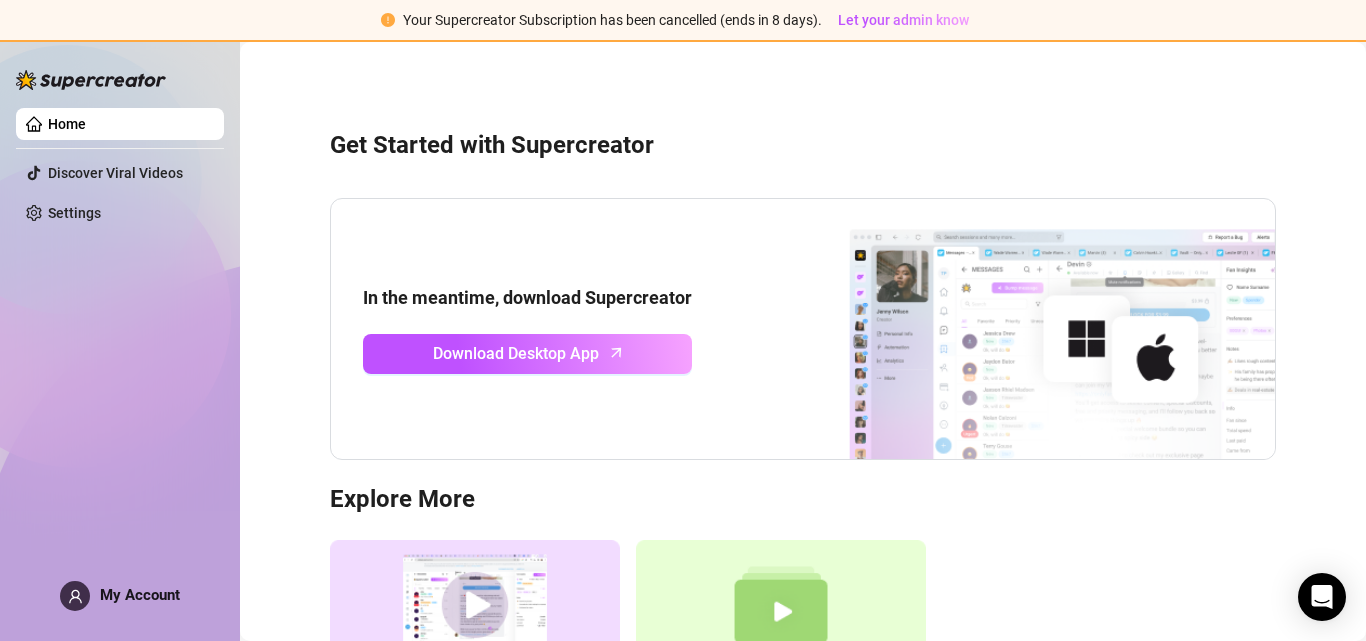 click on "Get Started with Supercreator In the meantime, download Supercreator Download Desktop App Explore More Supercreator Demo Discover Supercreator and its benefits for OnlyFans chatters. Help Guides Learn how to use your new powers." at bounding box center (803, 428) 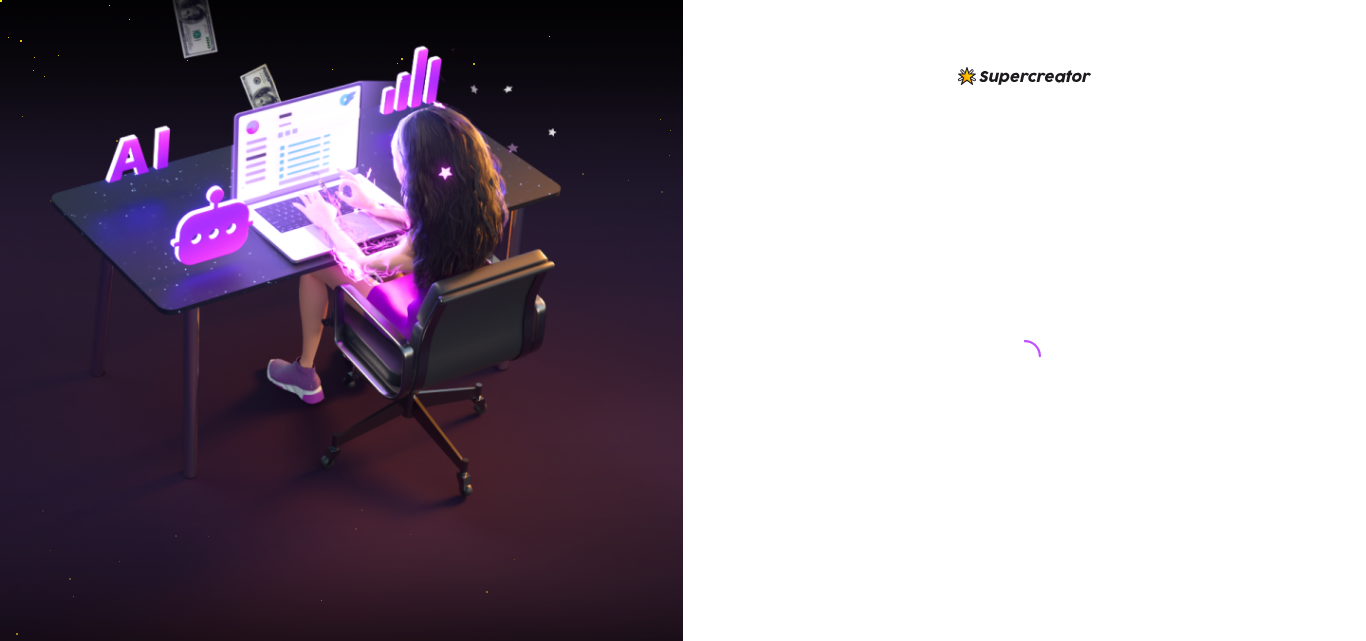 scroll, scrollTop: 0, scrollLeft: 0, axis: both 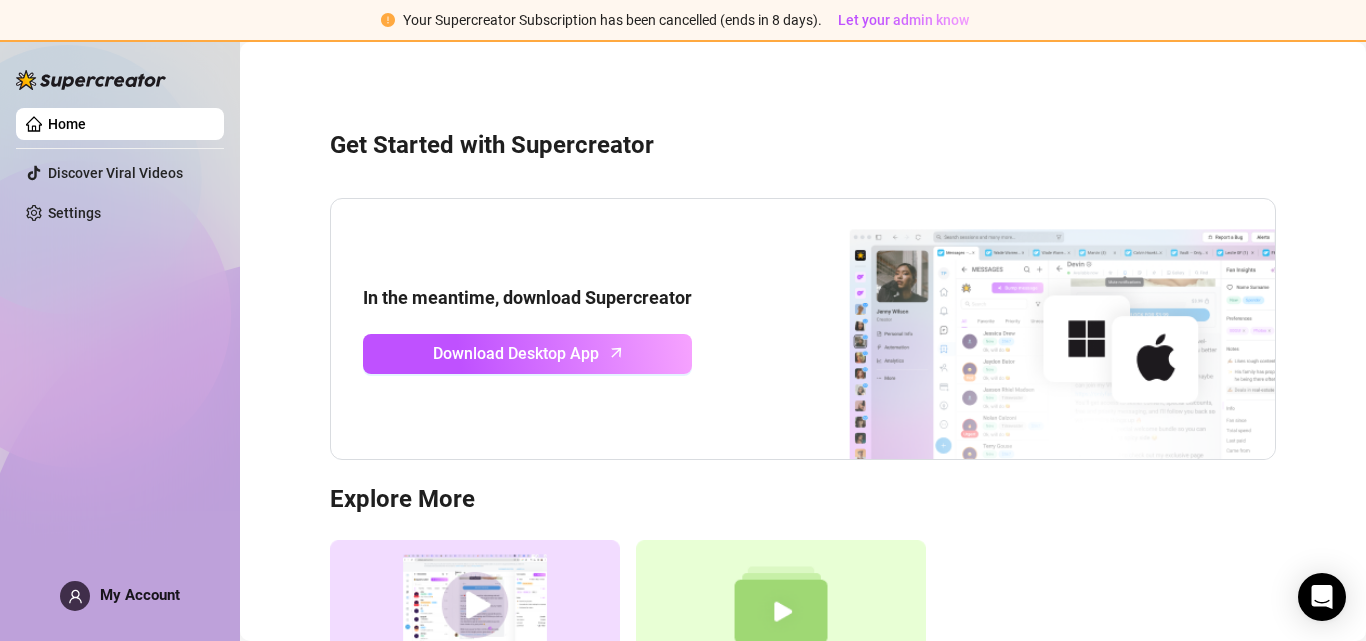 click on "Home Discover Viral Videos Settings My Account" at bounding box center [120, 331] 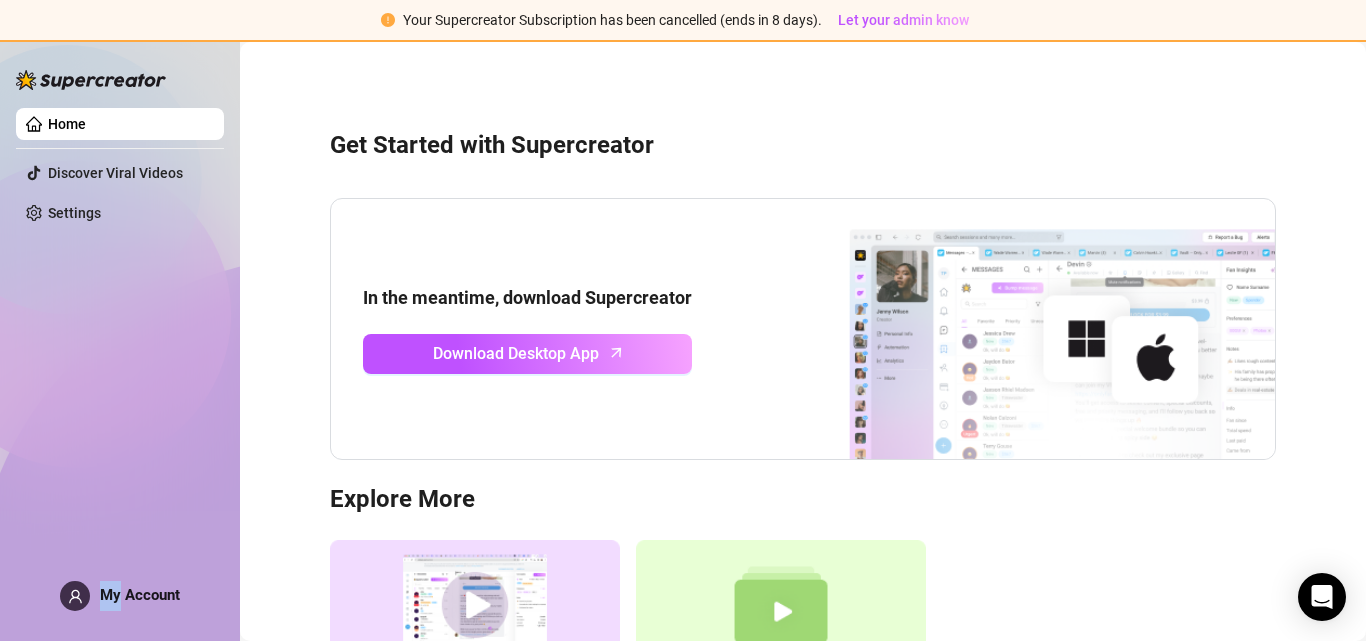 click on "Home Discover Viral Videos Settings My Account" at bounding box center [120, 331] 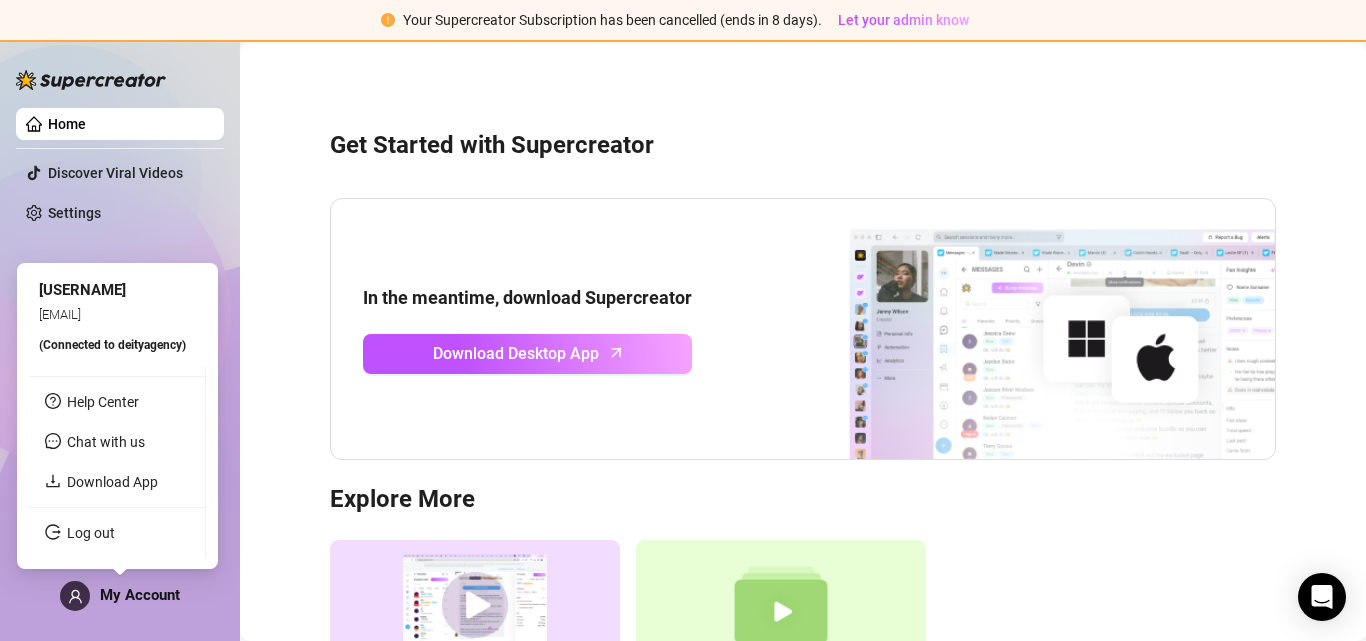 click on "My Account" at bounding box center (140, 595) 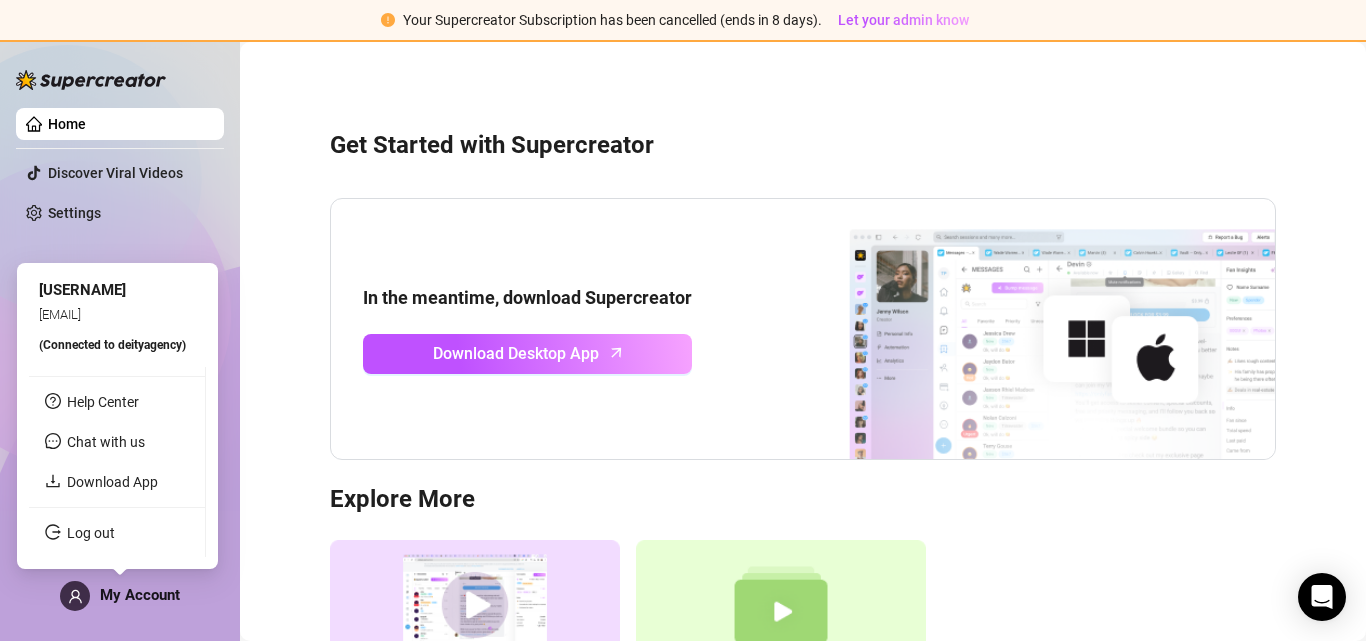 click on "[EMAIL]" at bounding box center (82, 314) 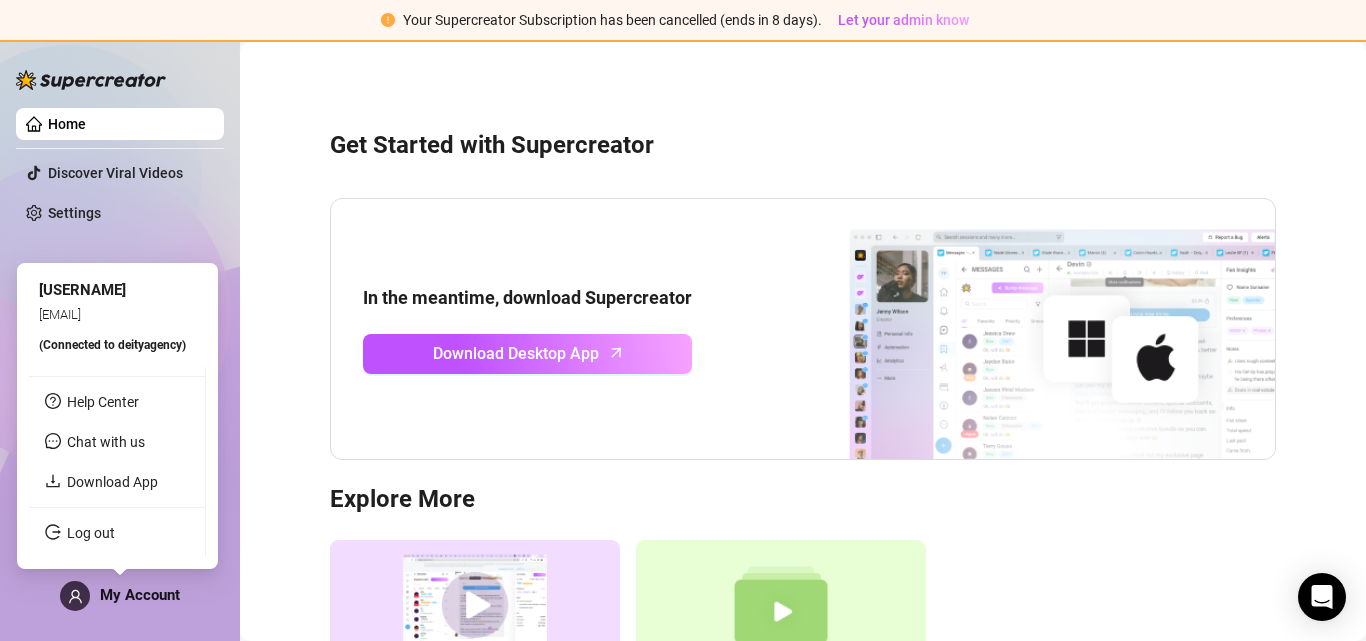 click on "My Account" at bounding box center [120, 596] 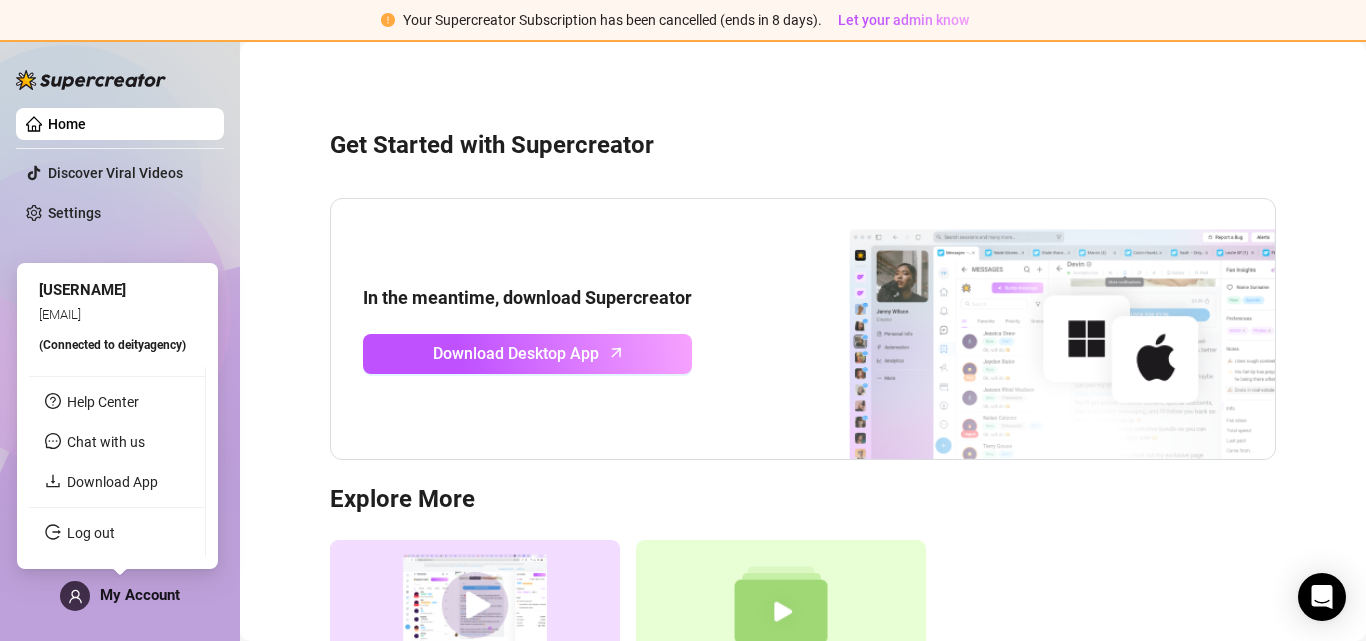 click on "(Connected to   deityagency )" at bounding box center (112, 345) 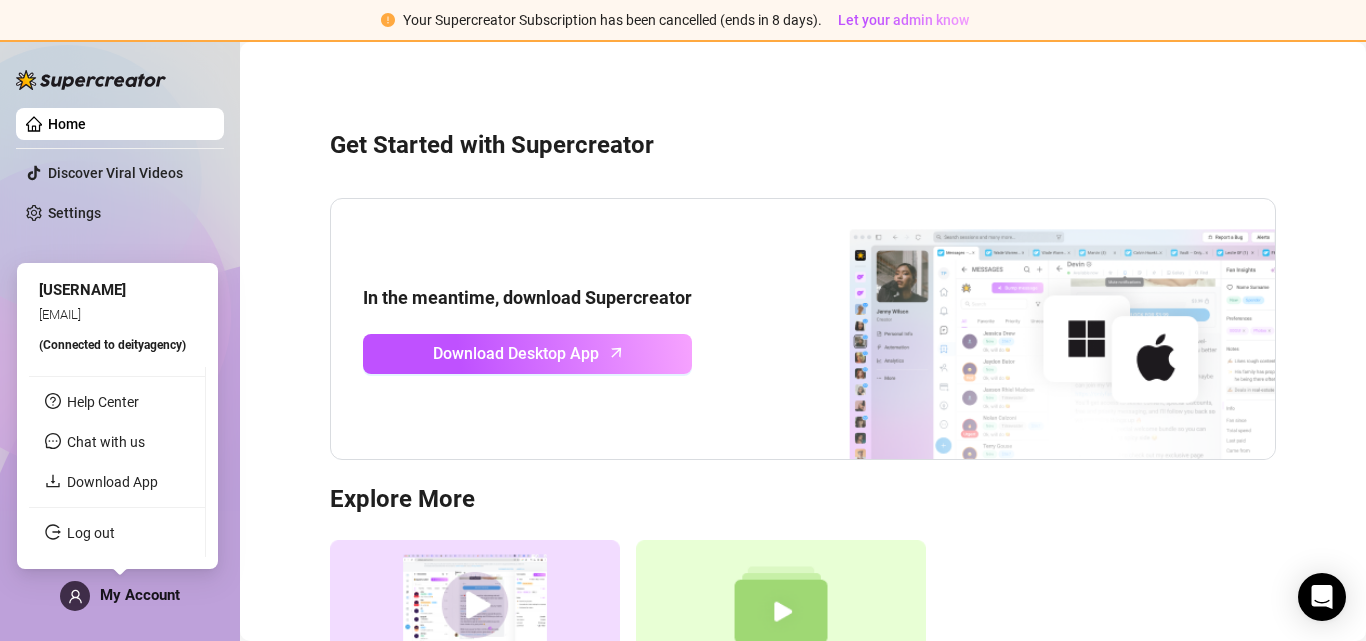 click on "My Account" at bounding box center [120, 596] 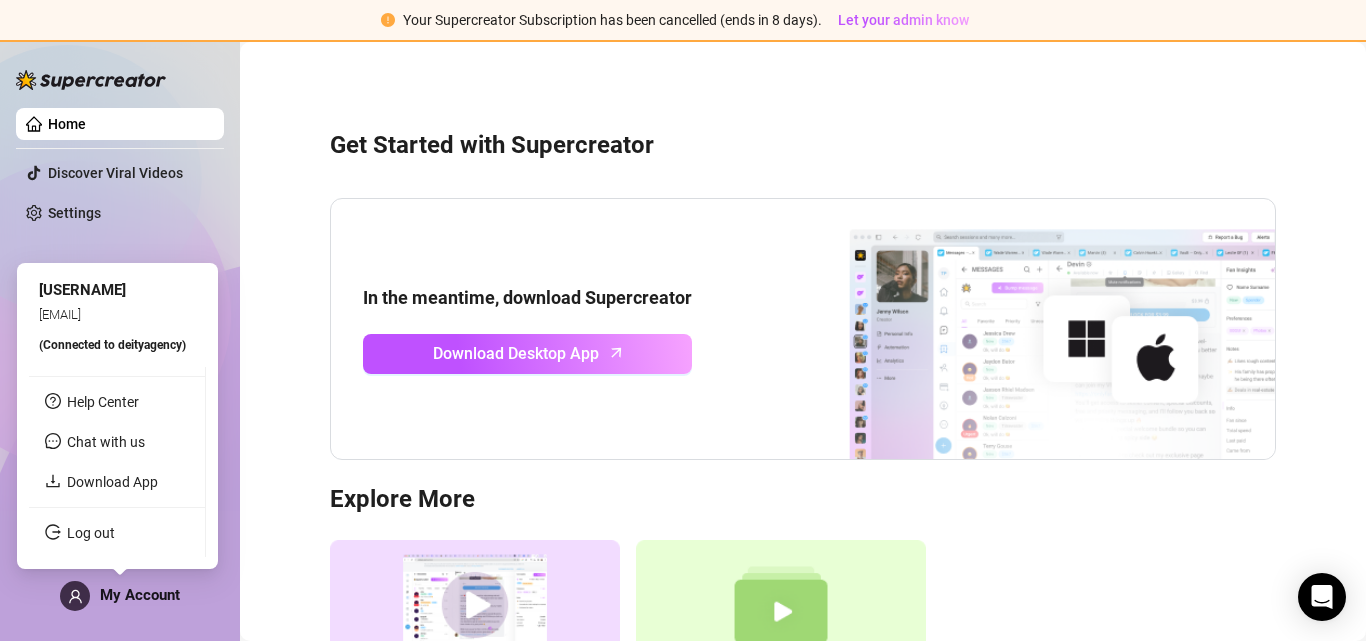 click on "(Connected to   deityagency )" at bounding box center [112, 345] 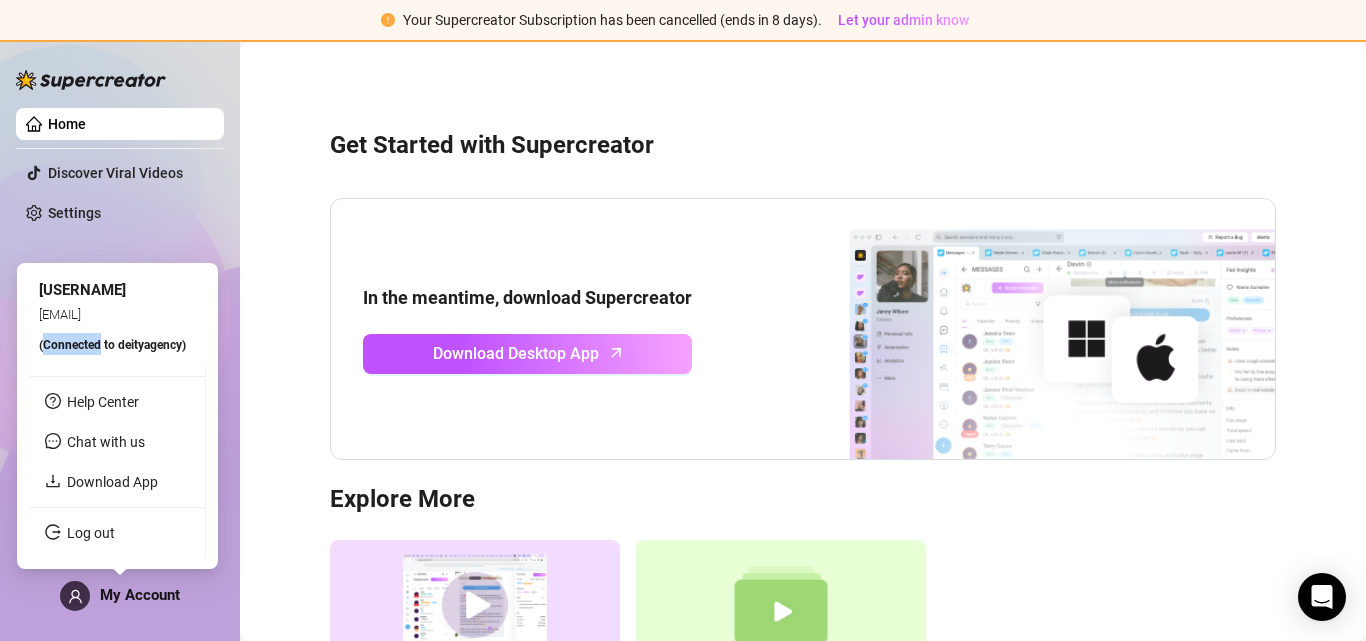 click on "(Connected to   deityagency )" at bounding box center [112, 345] 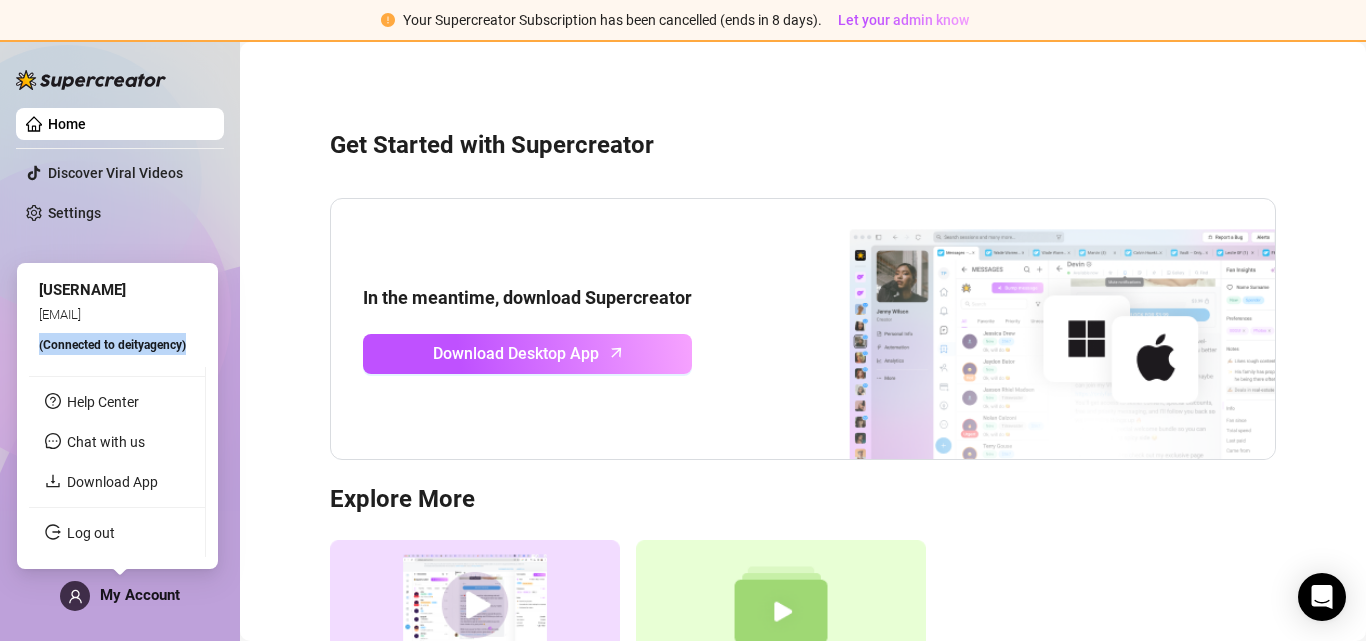 click on "(Connected to   deityagency )" at bounding box center [112, 345] 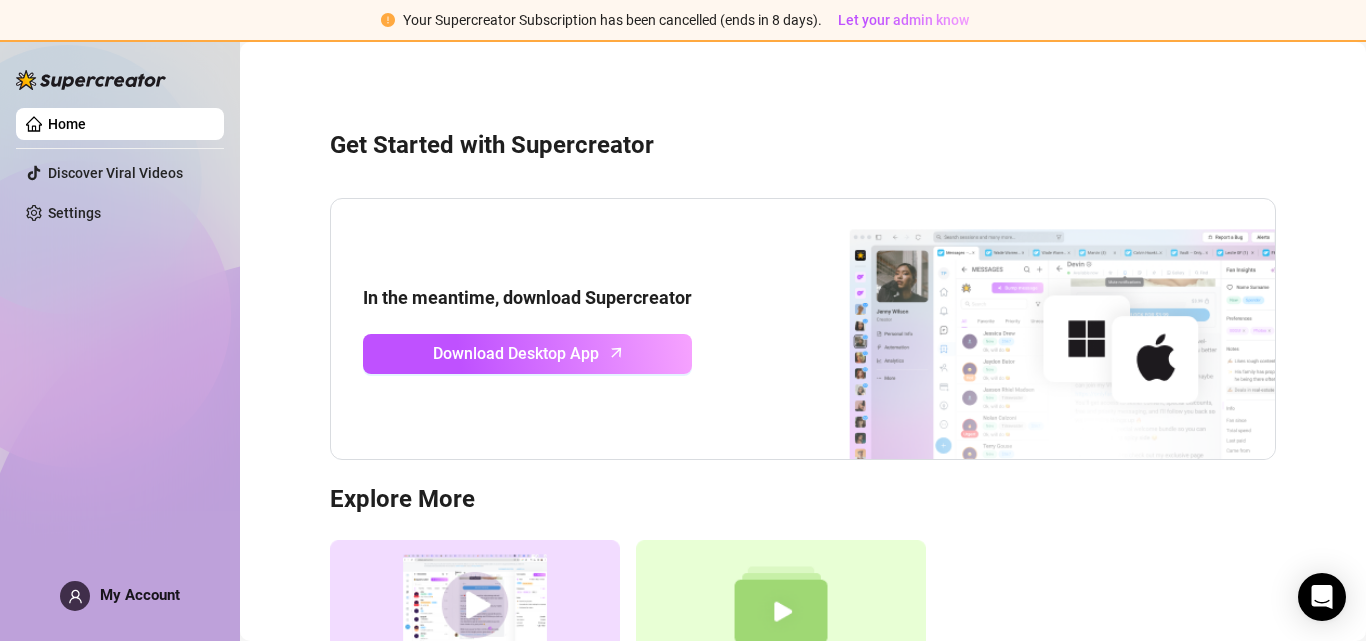 click on "Get Started with Supercreator" at bounding box center (803, 146) 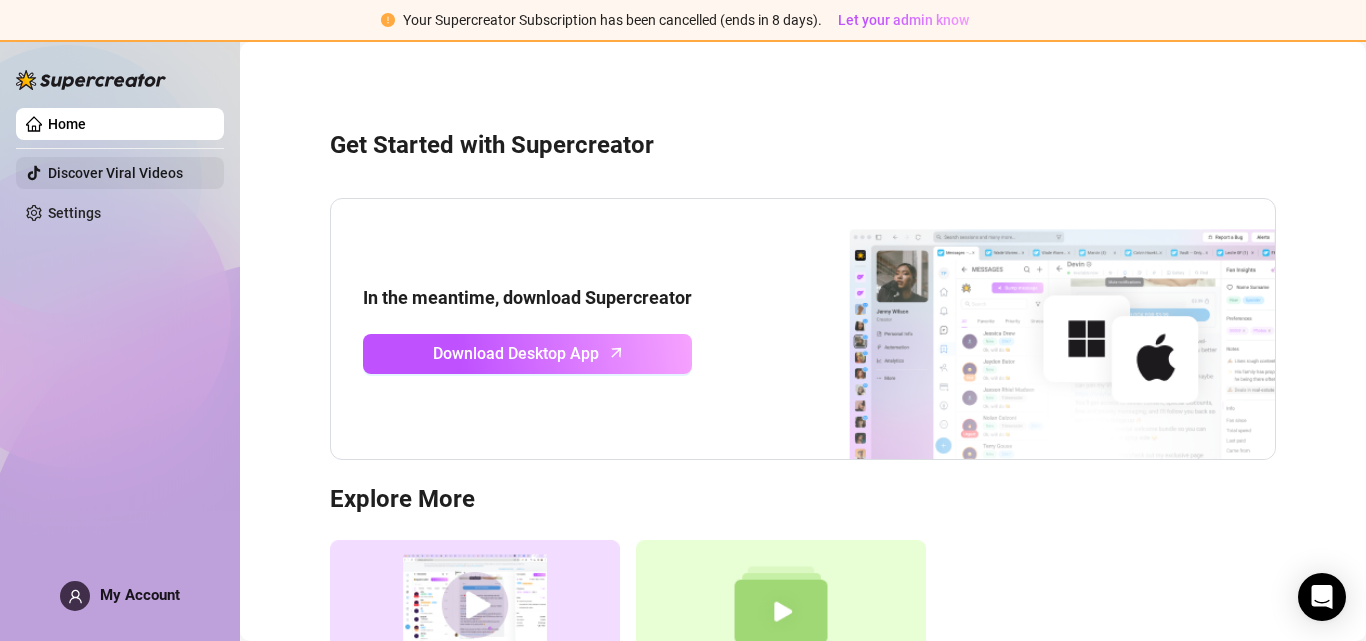 click on "Discover Viral Videos" at bounding box center [115, 173] 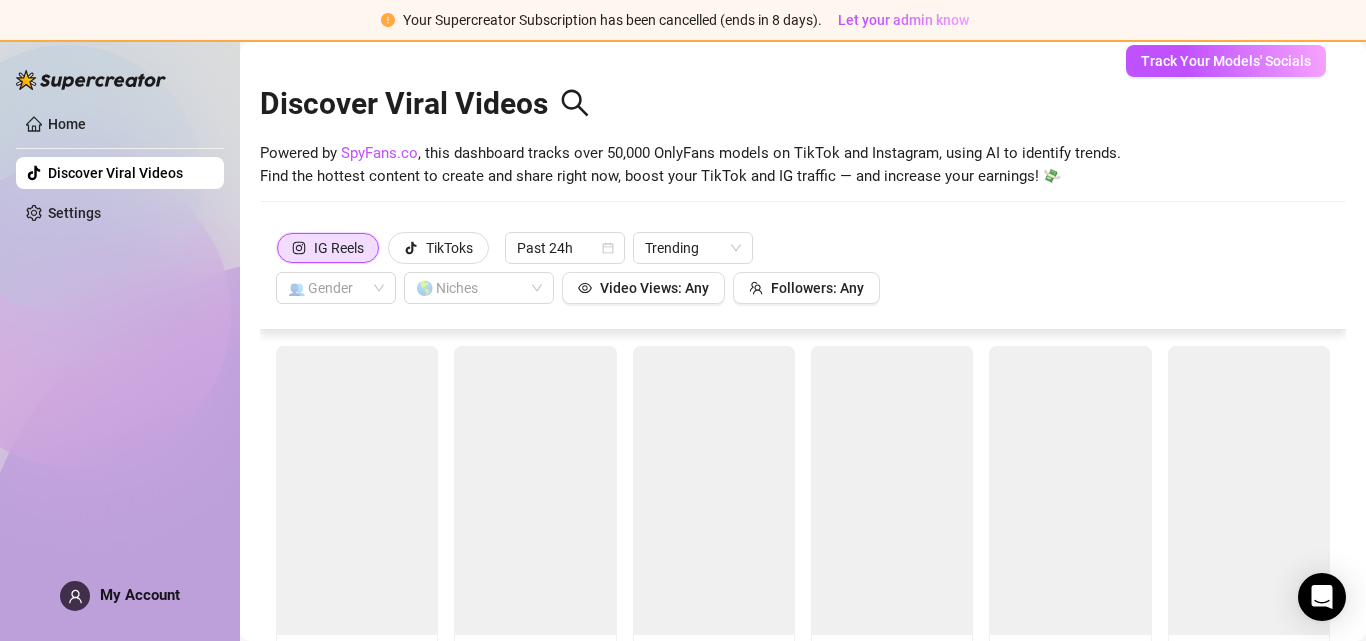 click on "My Account" at bounding box center [140, 595] 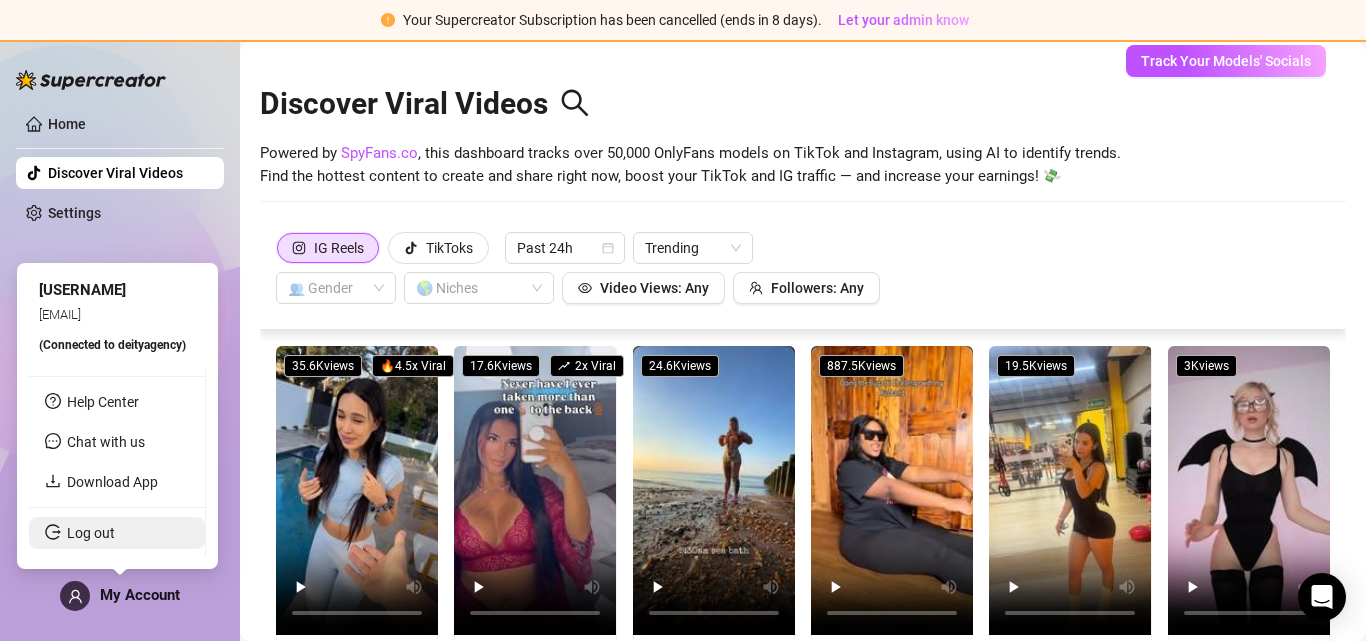 click on "Log out" at bounding box center (91, 533) 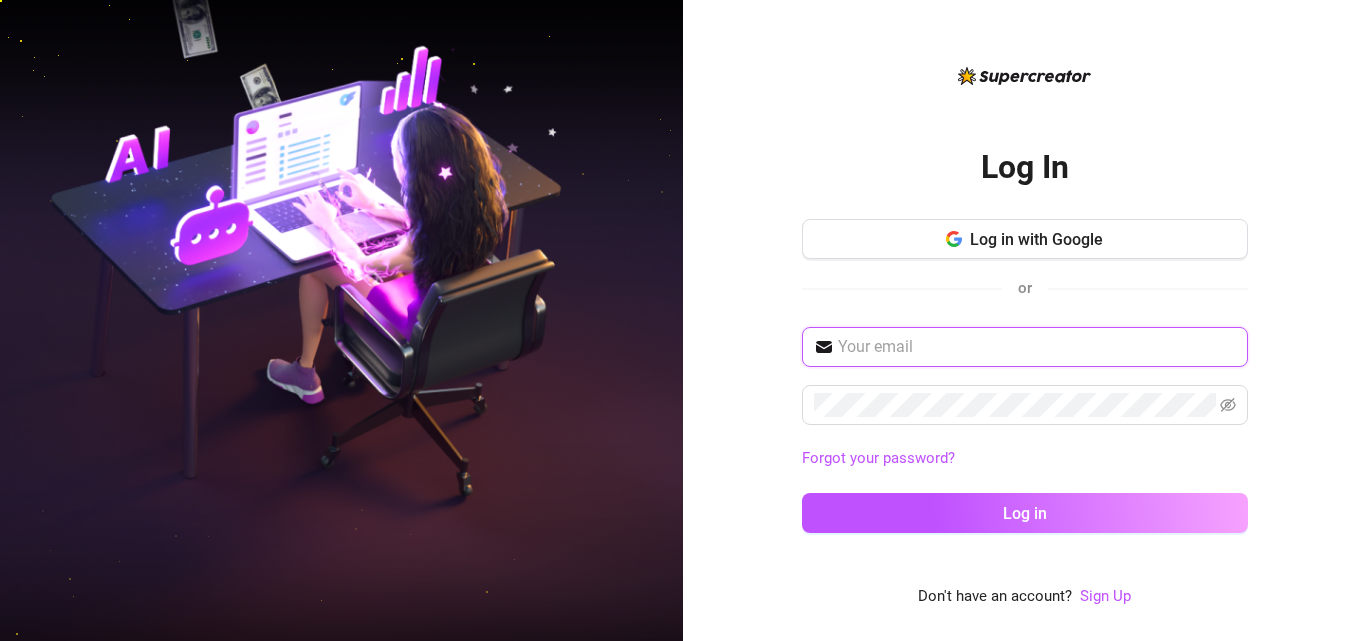 type on "greatkennedy32@gmail.com" 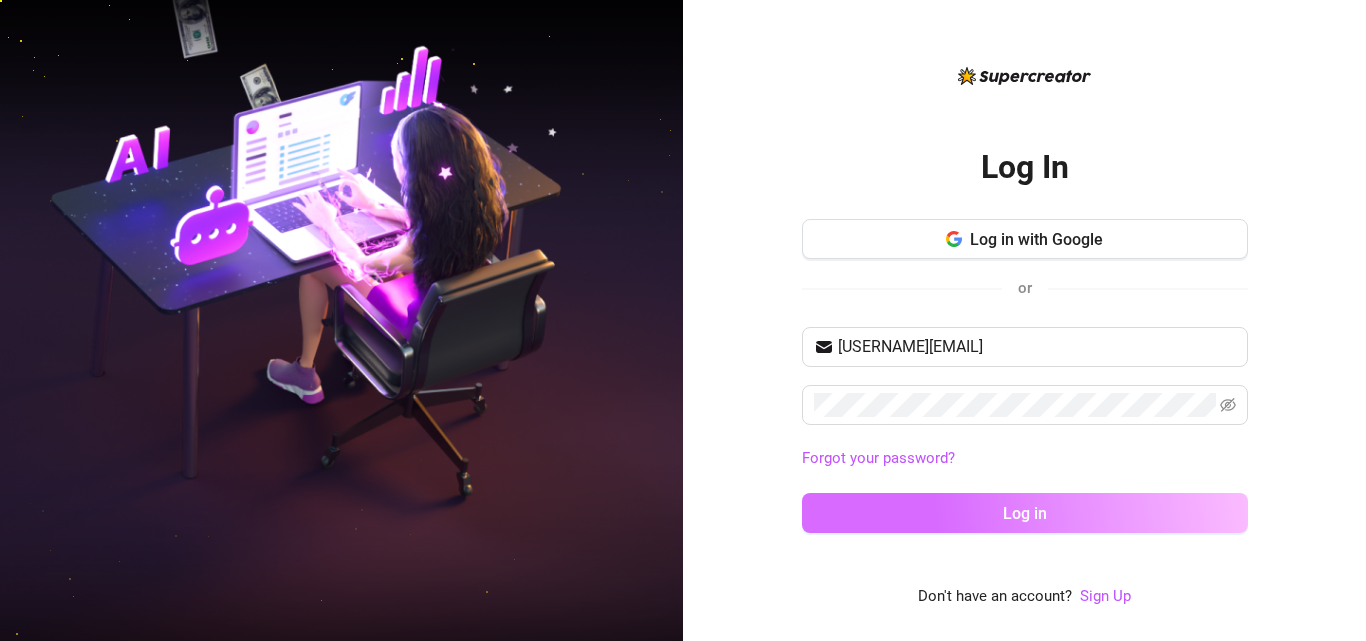 click on "Log in" at bounding box center (1025, 513) 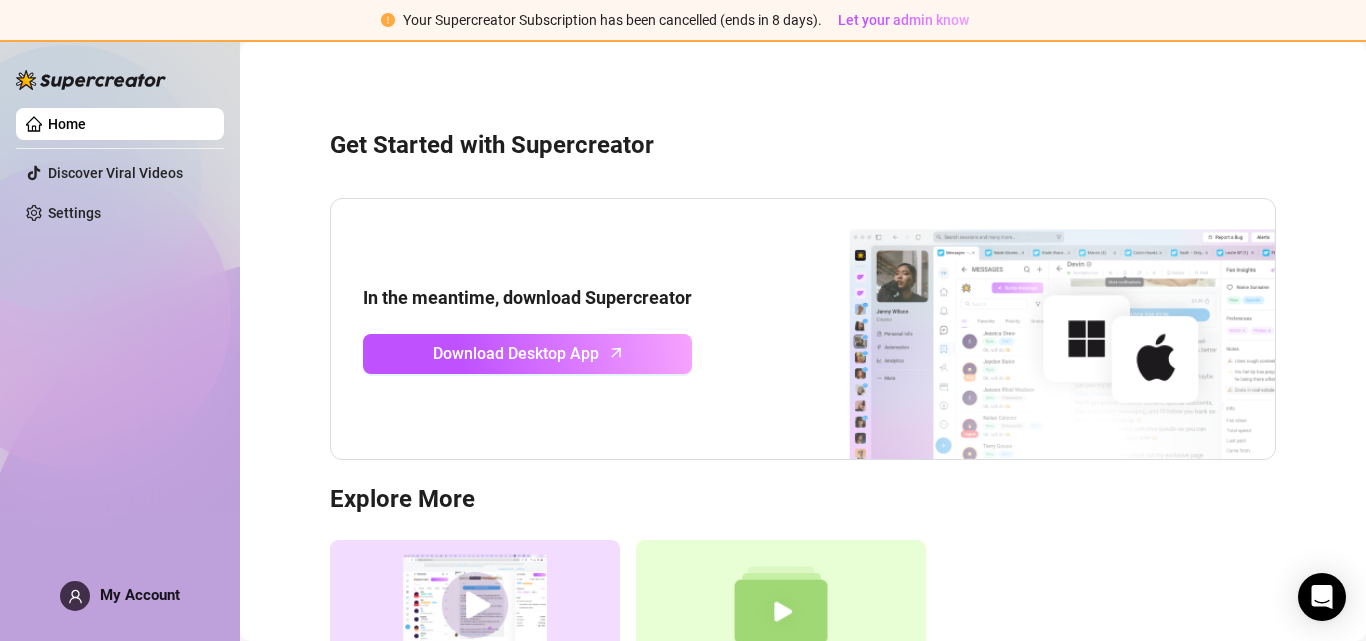 scroll, scrollTop: 220, scrollLeft: 0, axis: vertical 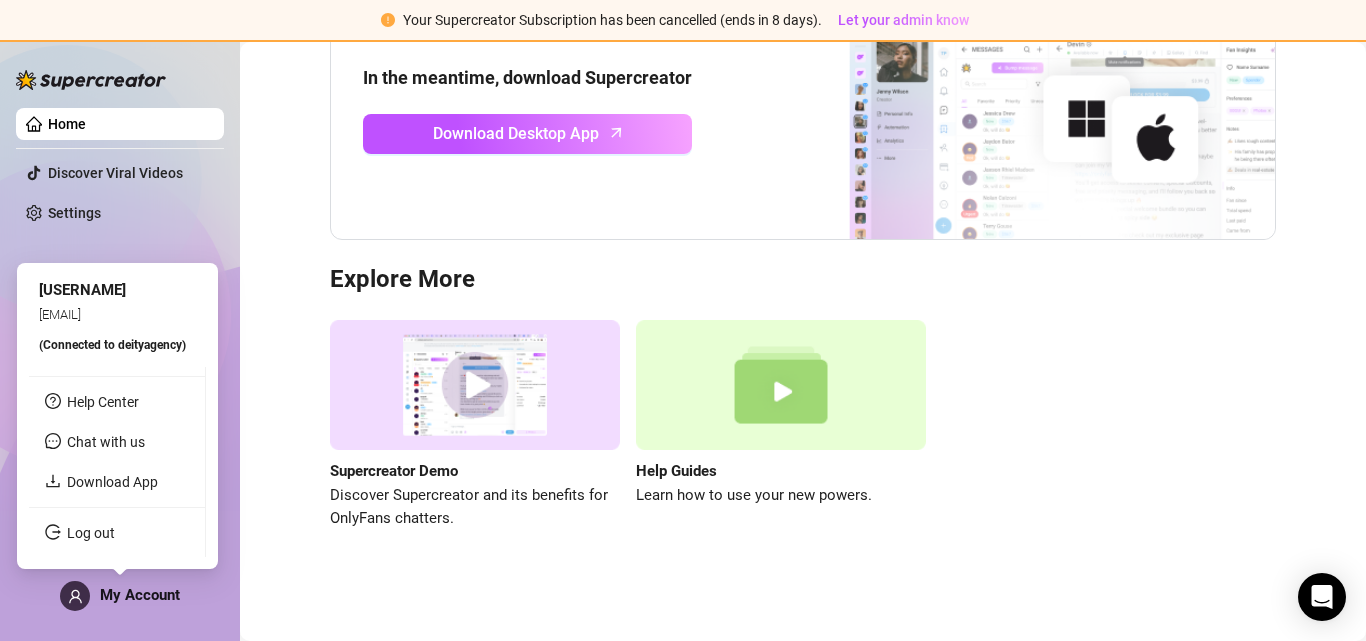 click on "My Account" at bounding box center [140, 595] 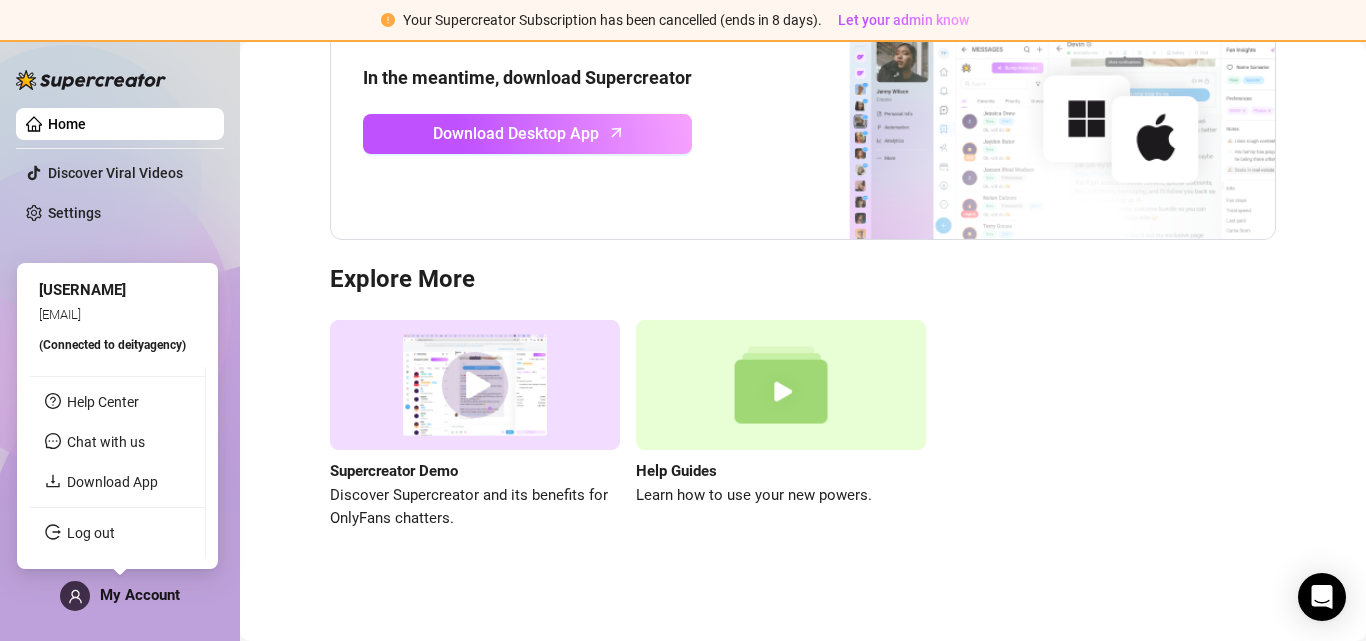 click on "vannahgoddess@gmail.com" at bounding box center [60, 314] 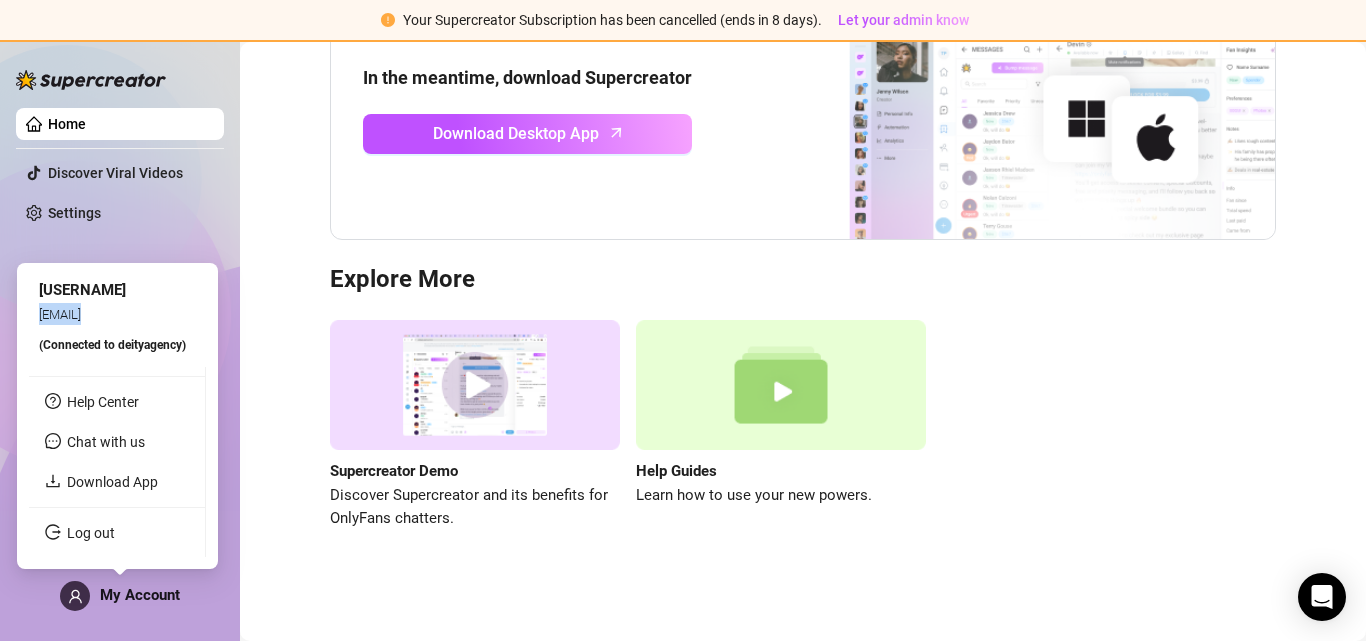 click on "vannahgoddess@gmail.com" at bounding box center [60, 314] 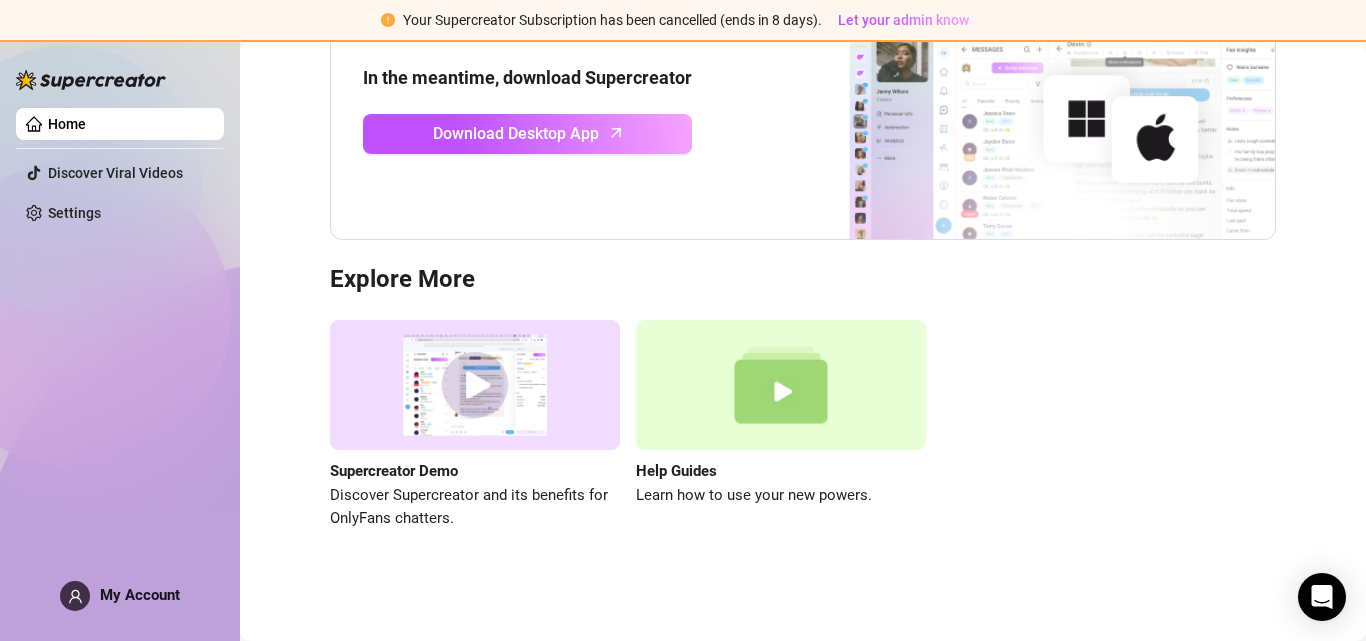 click on "In the meantime, download Supercreator Download Desktop App" at bounding box center [803, 109] 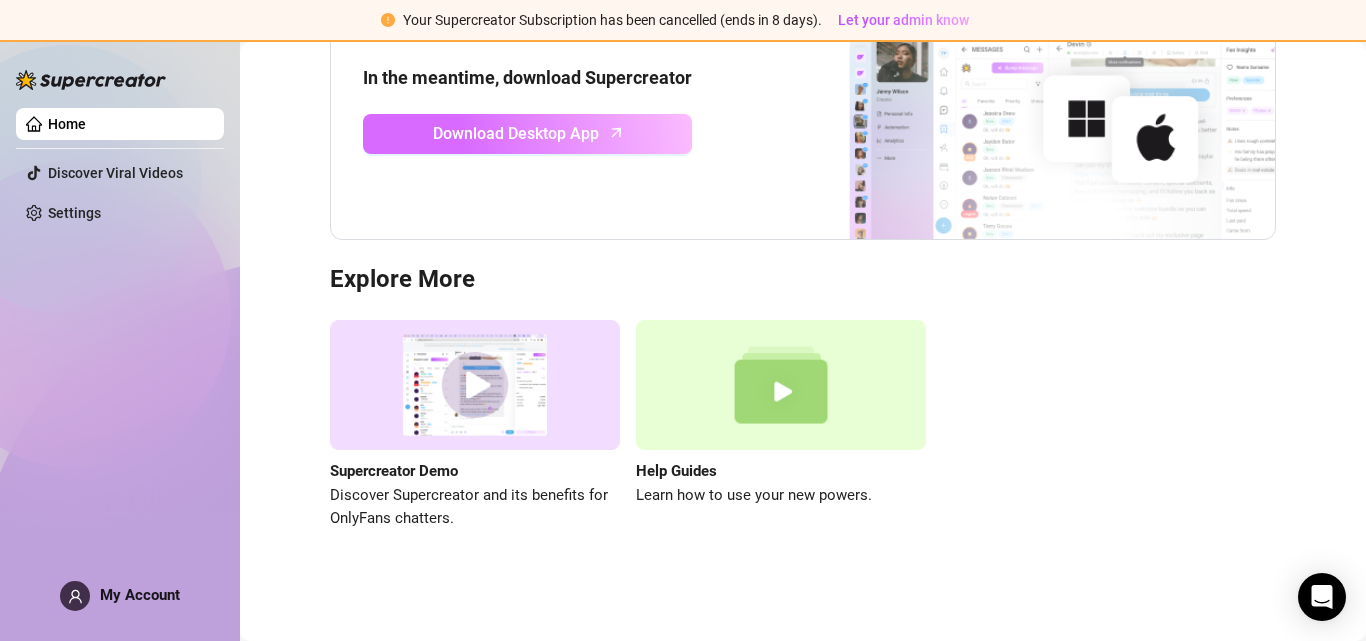 click 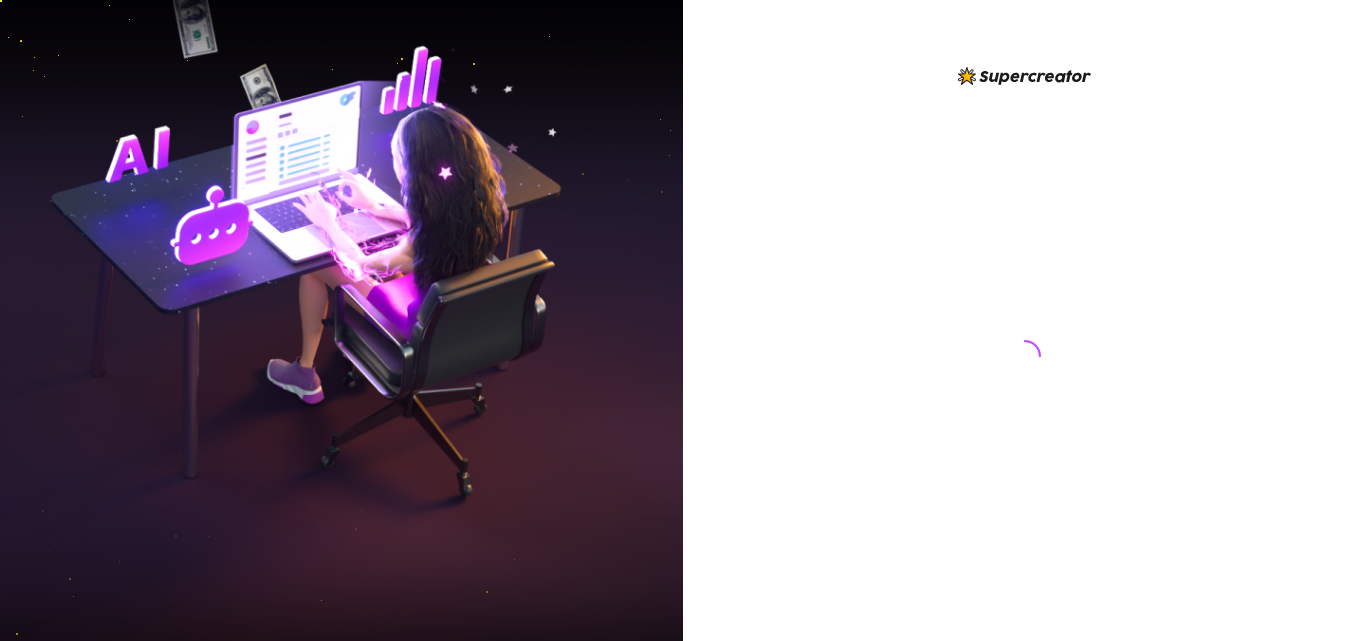 scroll, scrollTop: 0, scrollLeft: 0, axis: both 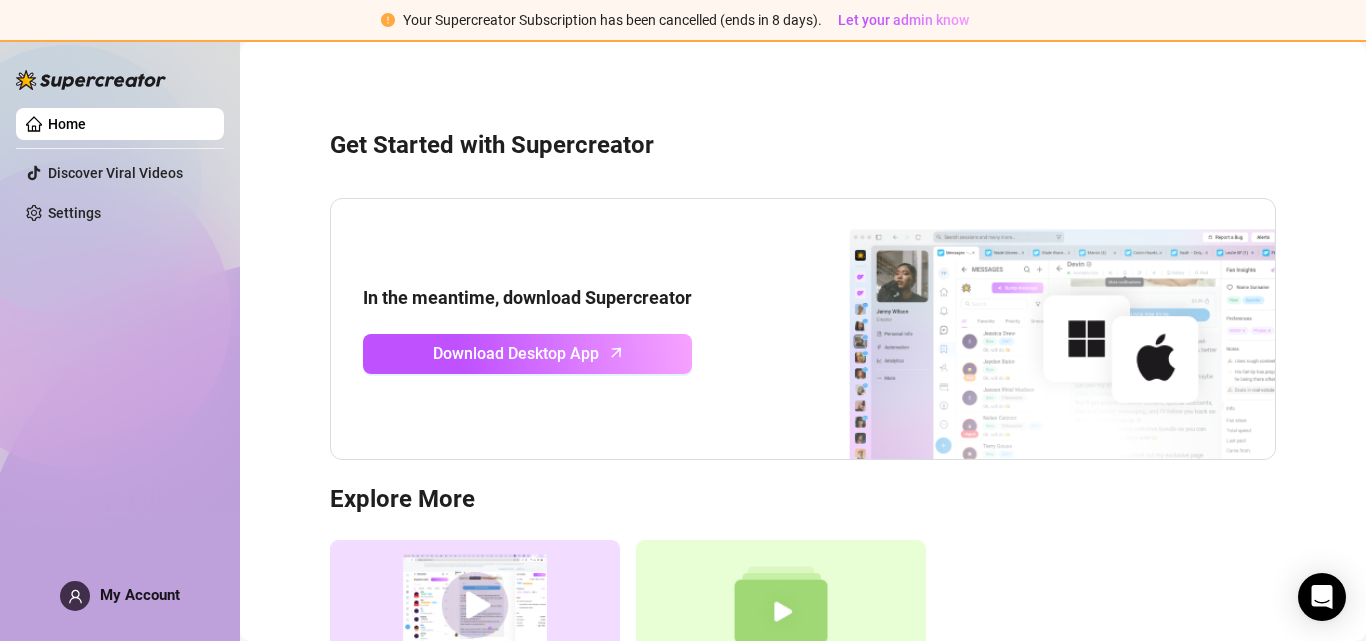 click at bounding box center [1025, 329] 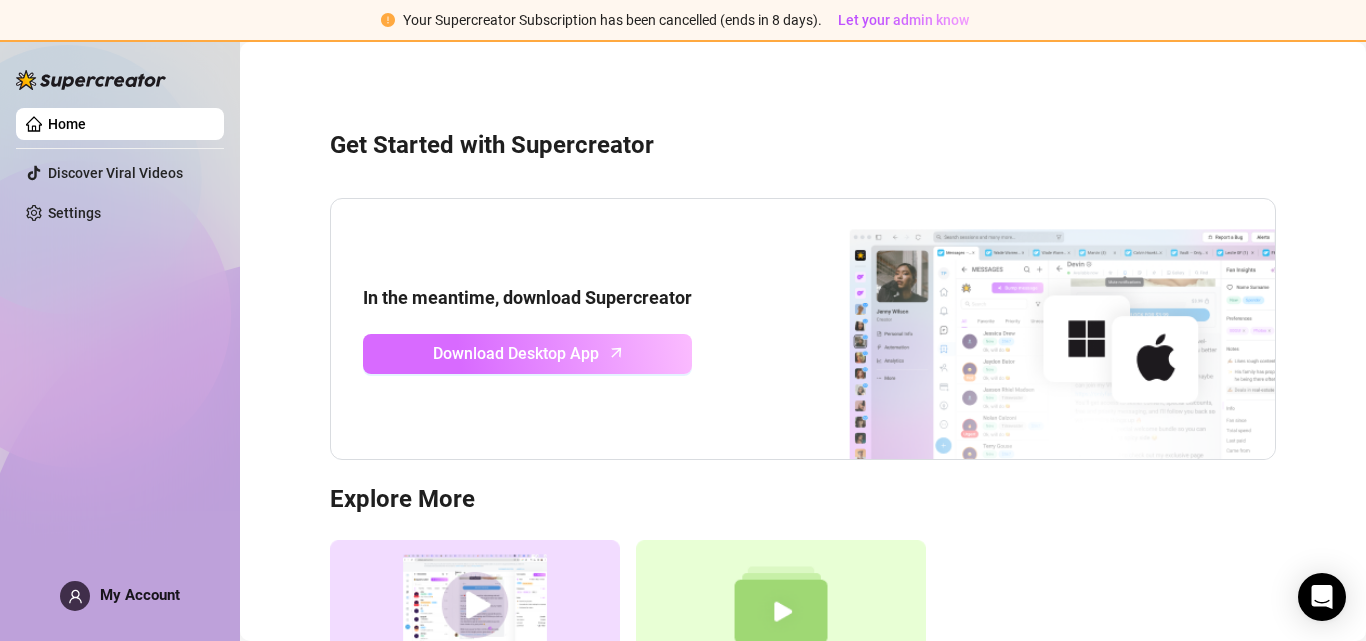 click on "Download Desktop App" at bounding box center [516, 353] 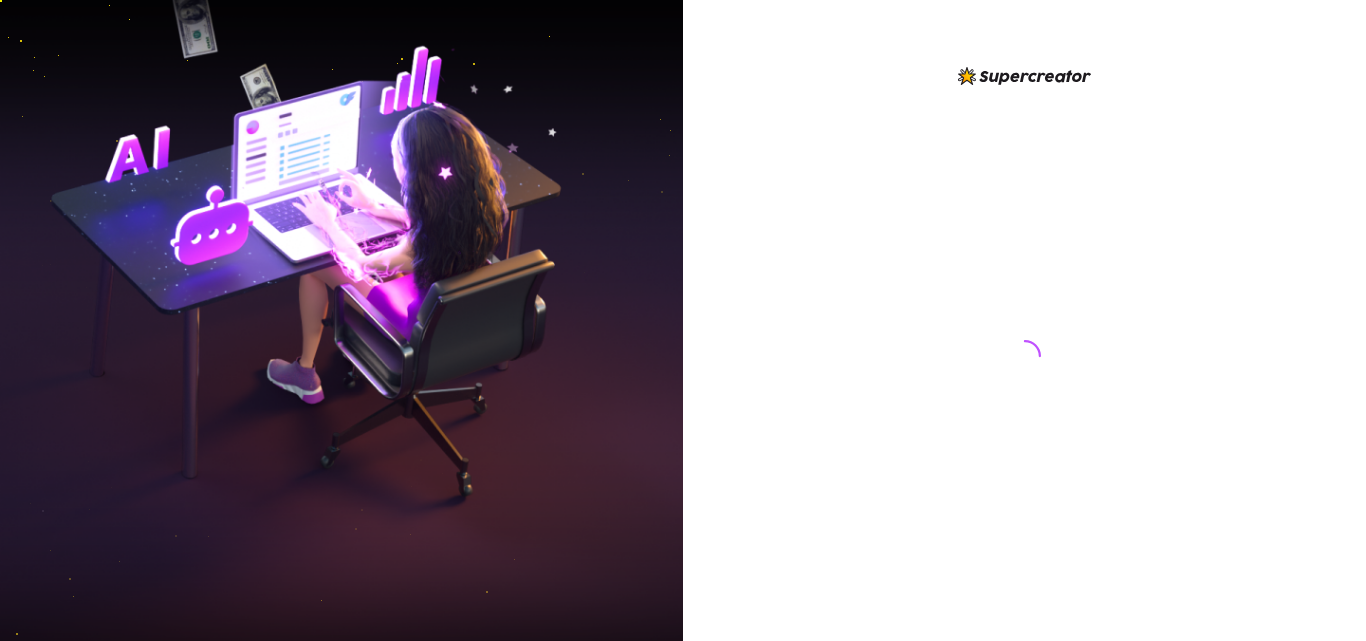 scroll, scrollTop: 0, scrollLeft: 0, axis: both 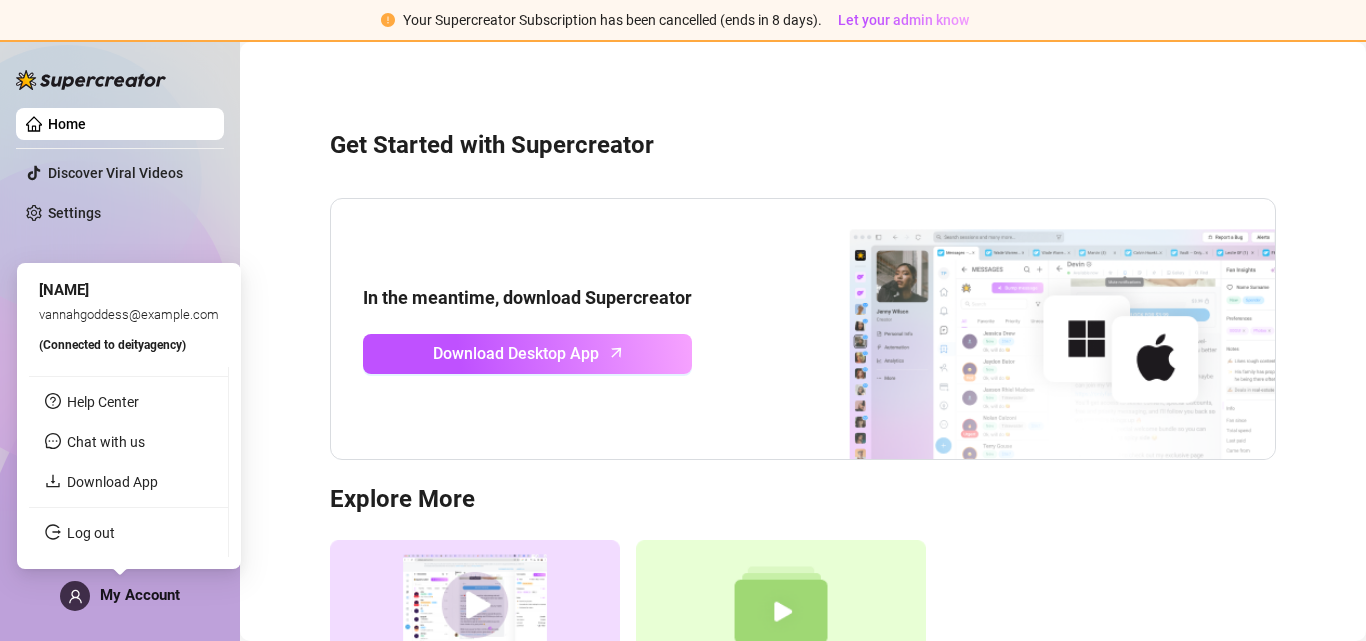click on "My Account" at bounding box center (140, 595) 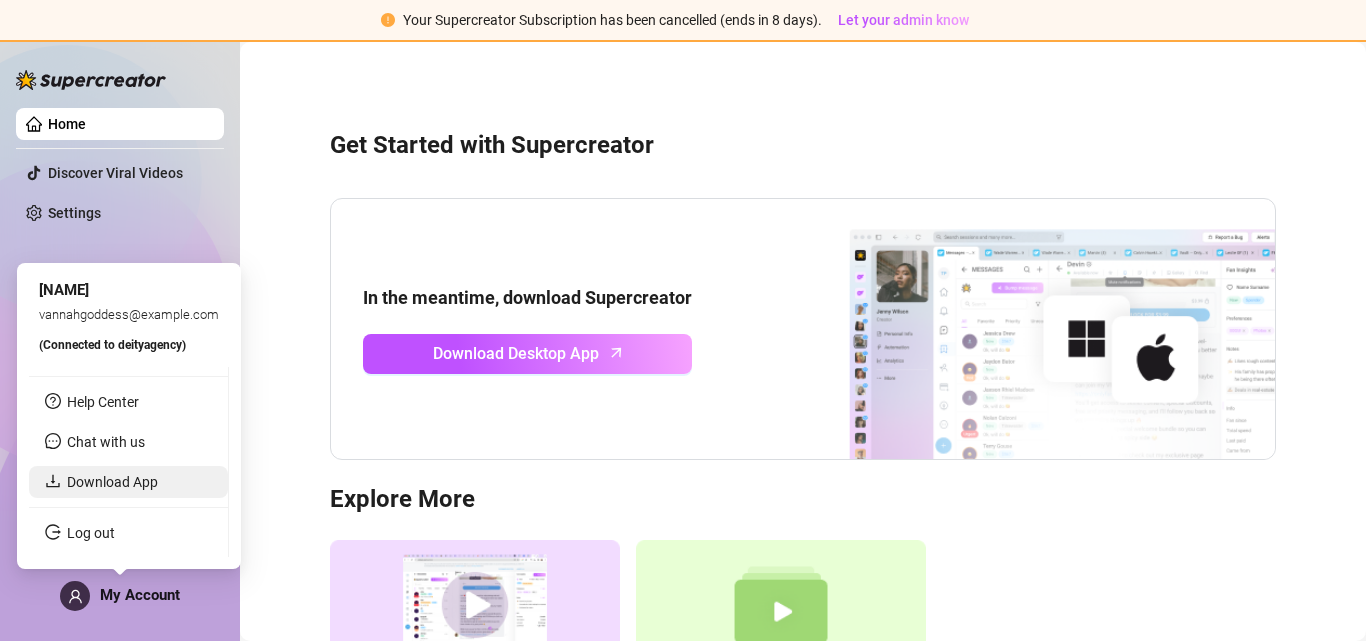 click on "Download App" at bounding box center [112, 482] 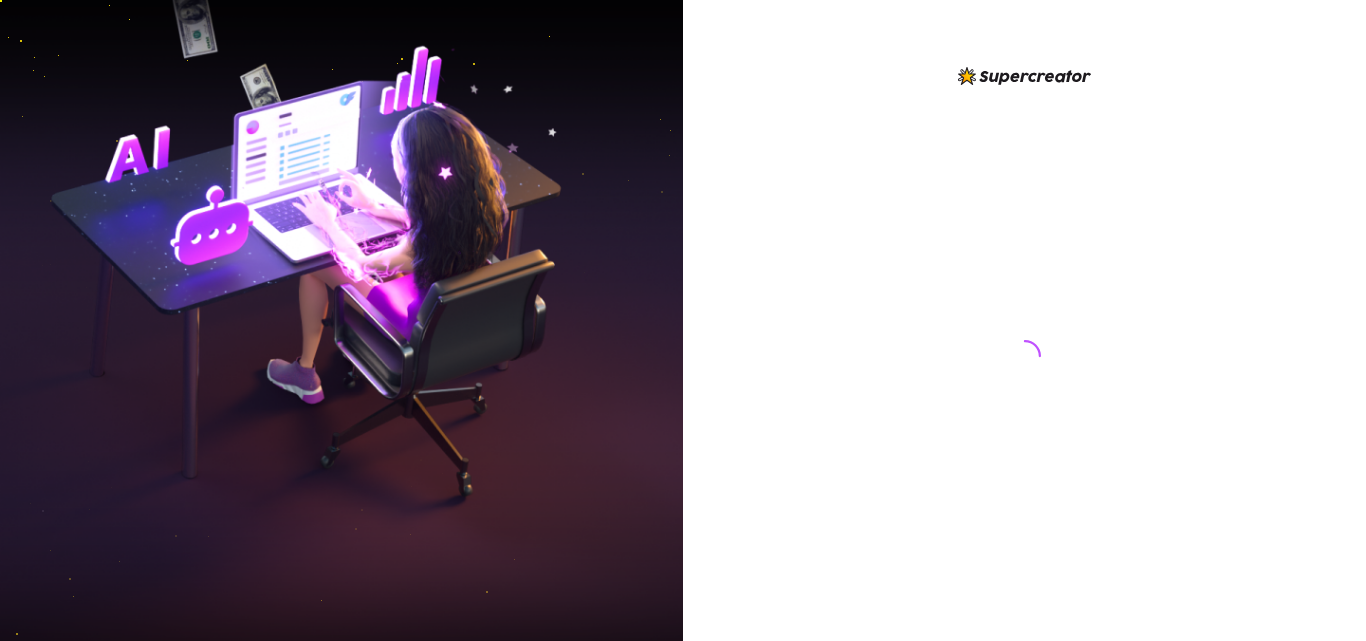 scroll, scrollTop: 0, scrollLeft: 0, axis: both 